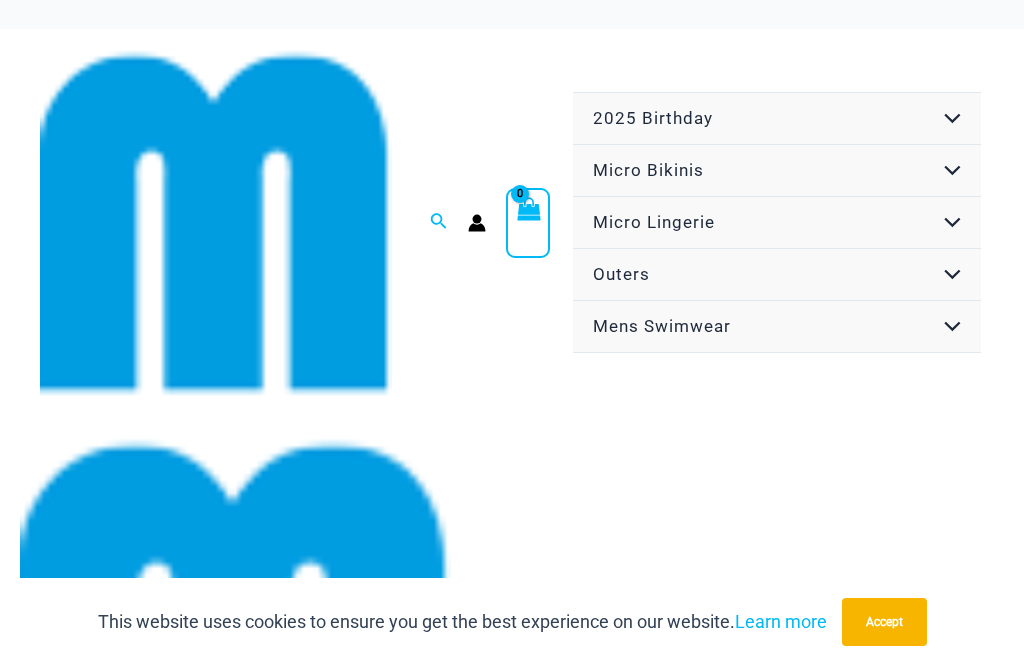 scroll, scrollTop: 0, scrollLeft: 0, axis: both 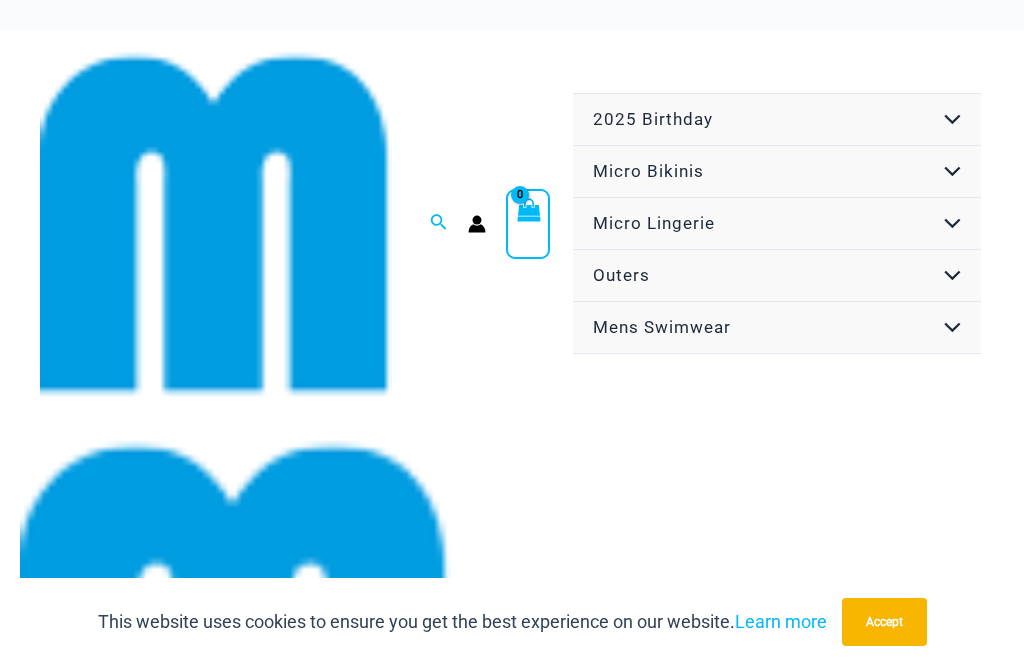 click on "Micro Bikinis" at bounding box center (777, 172) 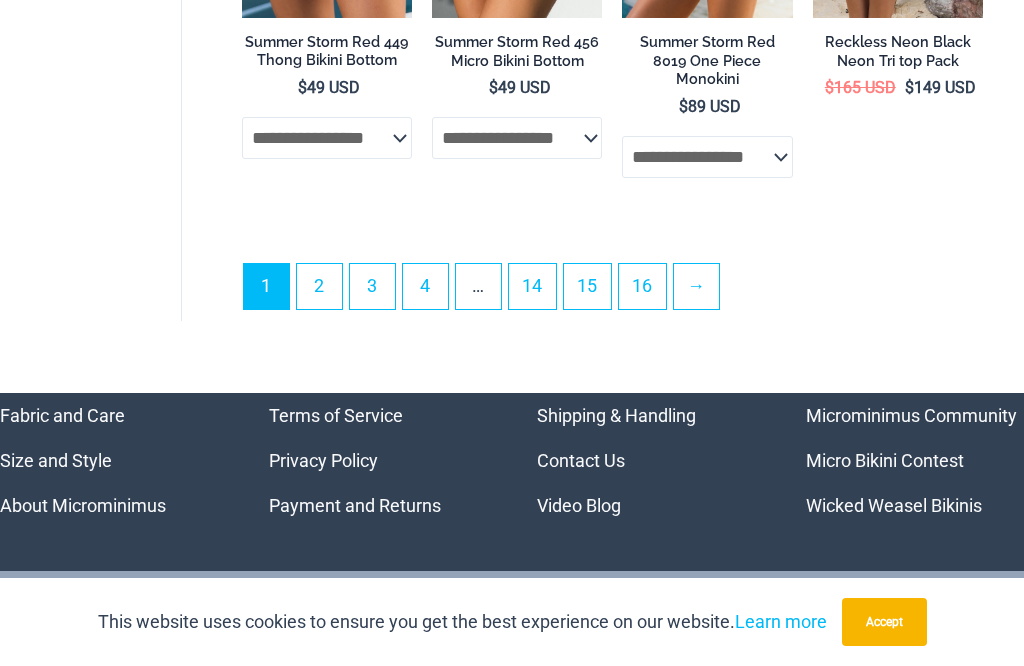 scroll, scrollTop: 5098, scrollLeft: 0, axis: vertical 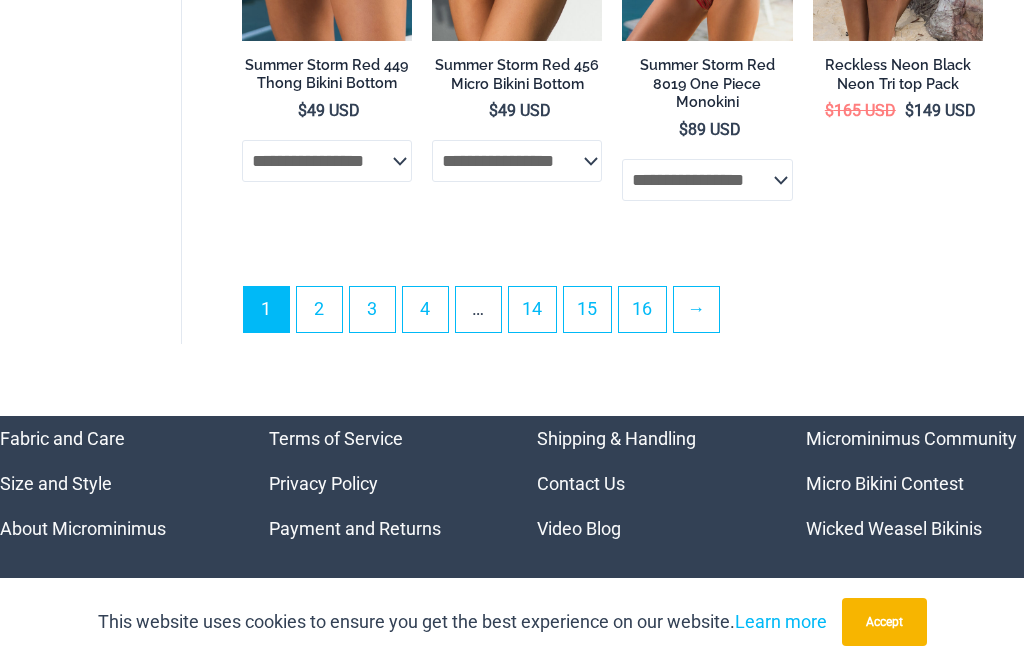 click on "2" at bounding box center (319, 309) 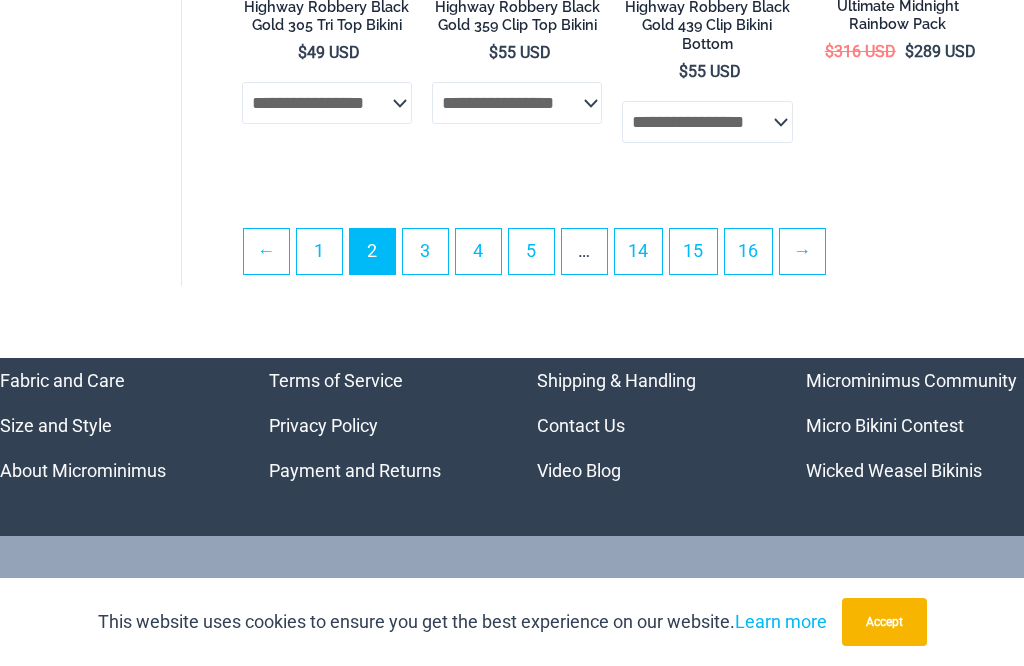 scroll, scrollTop: 4536, scrollLeft: 0, axis: vertical 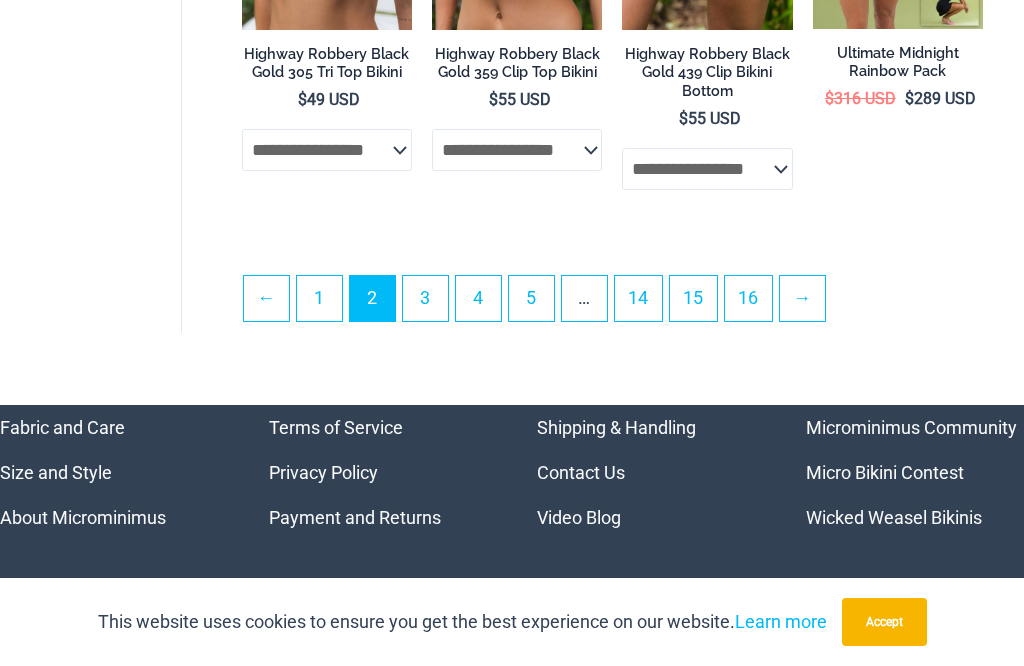 click on "3" at bounding box center (425, 298) 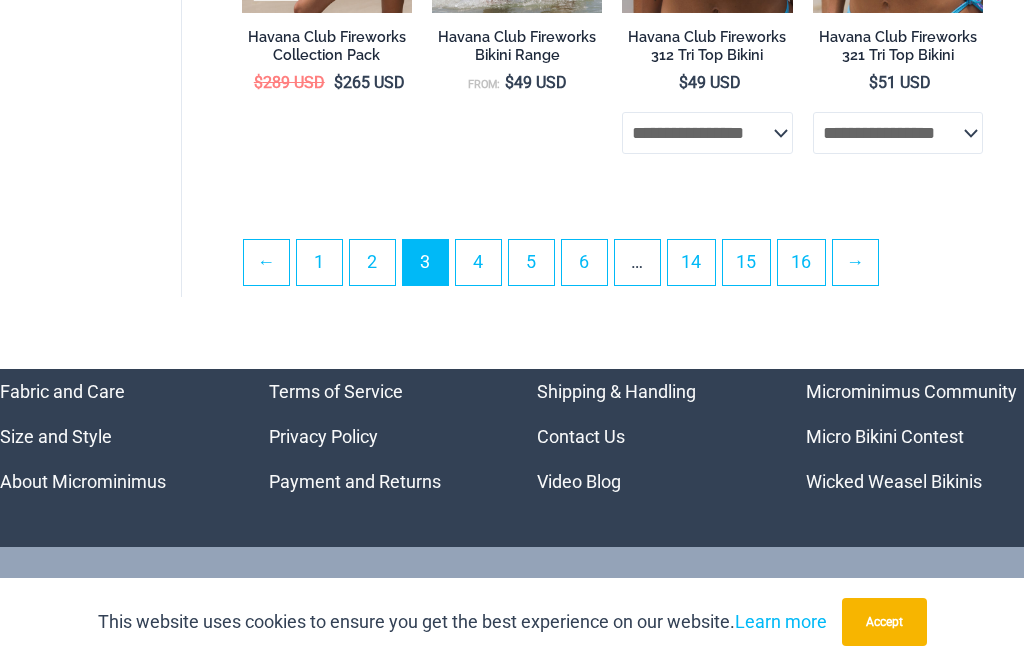scroll, scrollTop: 4544, scrollLeft: 0, axis: vertical 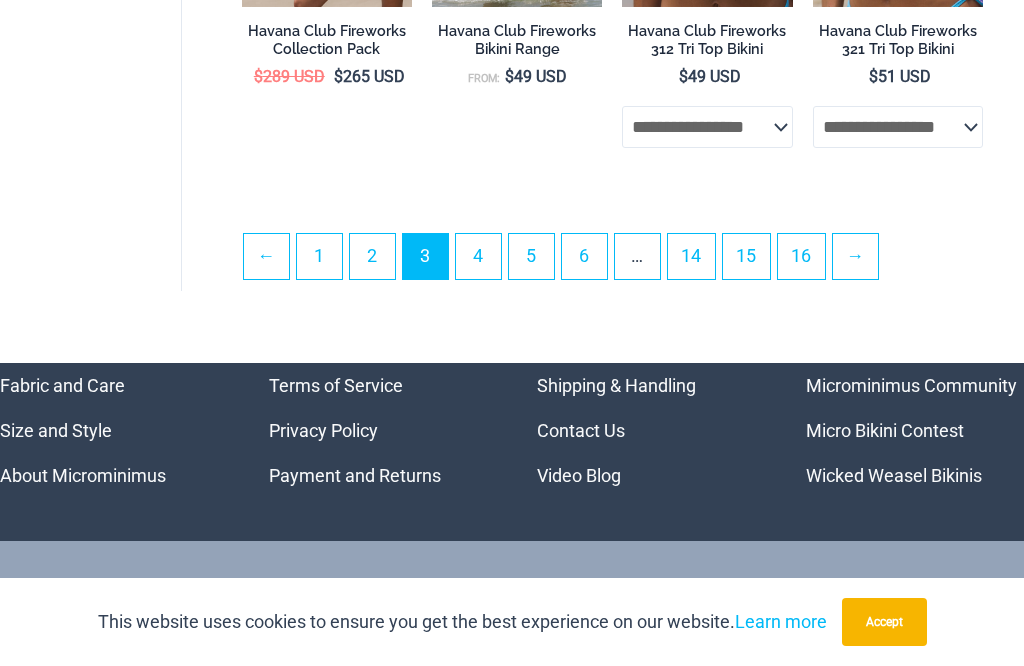 click on "5" at bounding box center [531, 256] 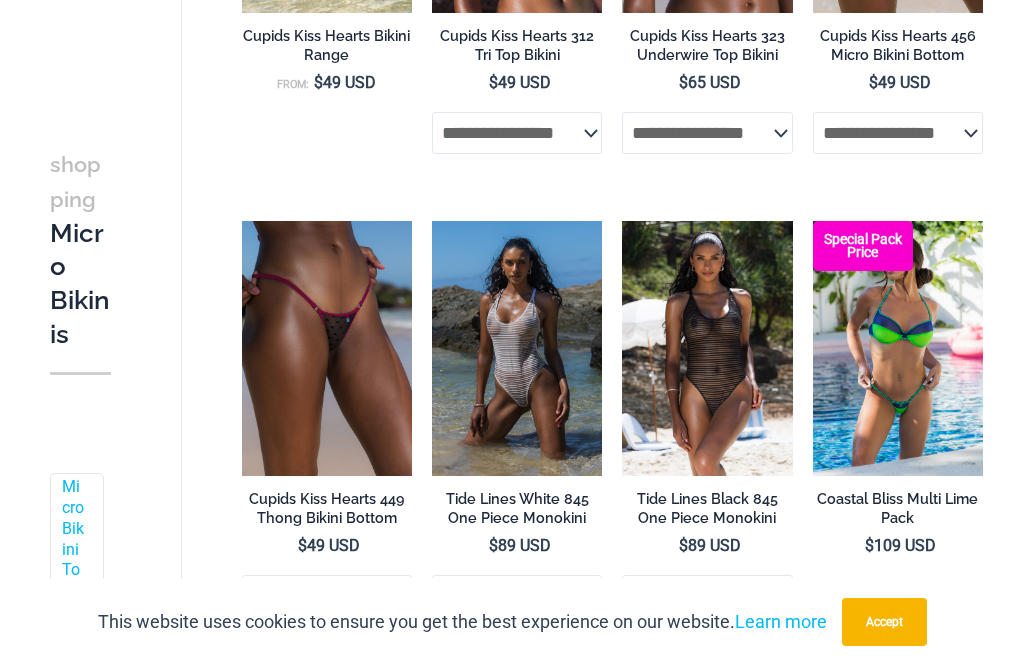 scroll, scrollTop: 1254, scrollLeft: 0, axis: vertical 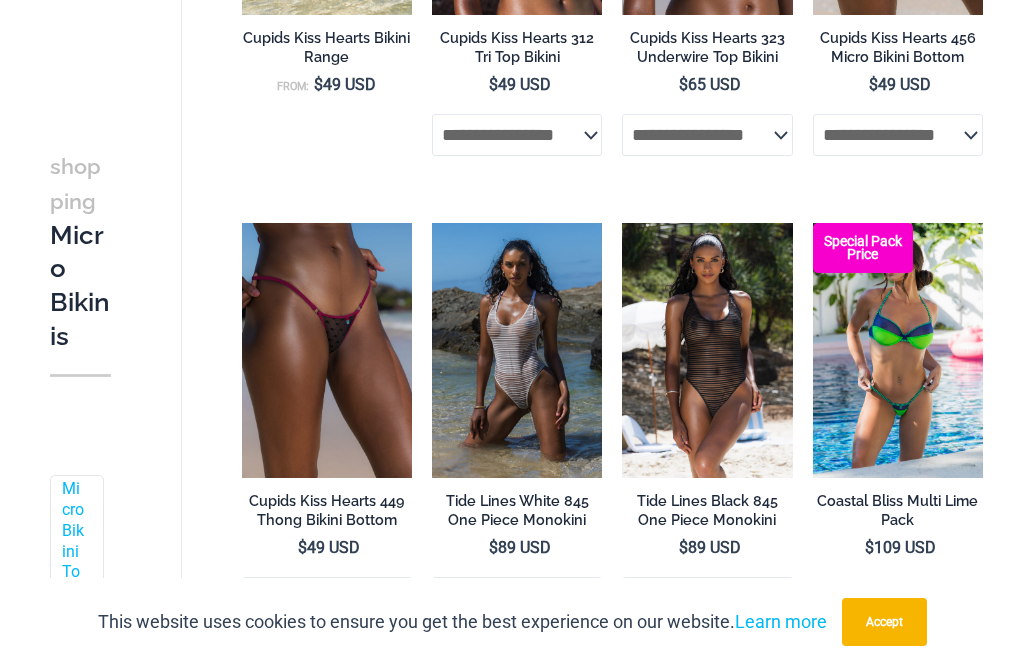 click at bounding box center [622, 223] 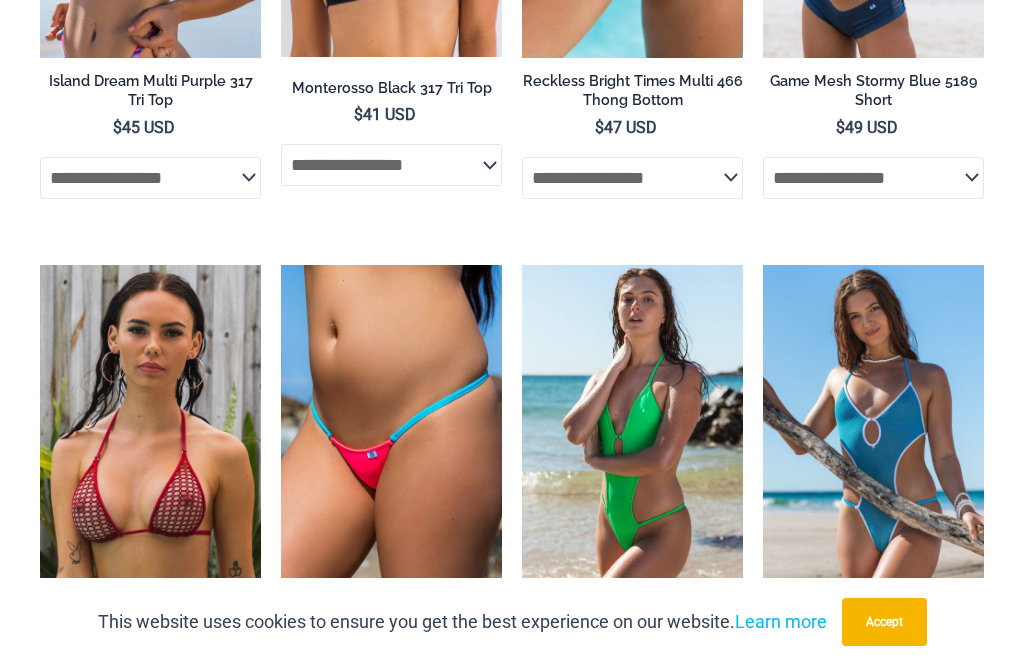 scroll, scrollTop: 4731, scrollLeft: 0, axis: vertical 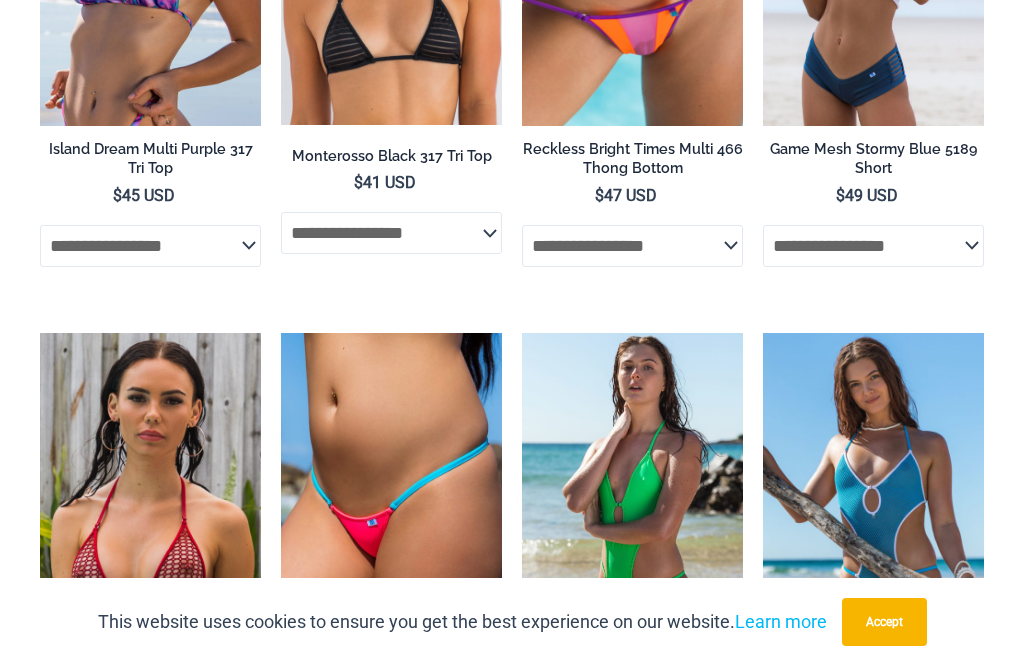 click at bounding box center (40, 333) 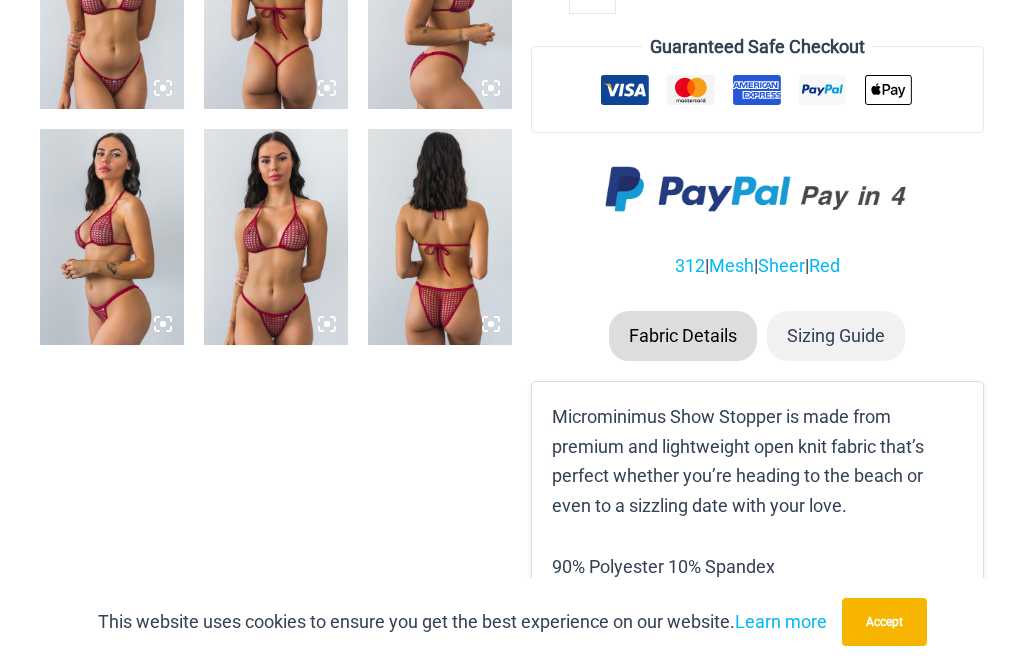 scroll, scrollTop: 1987, scrollLeft: 0, axis: vertical 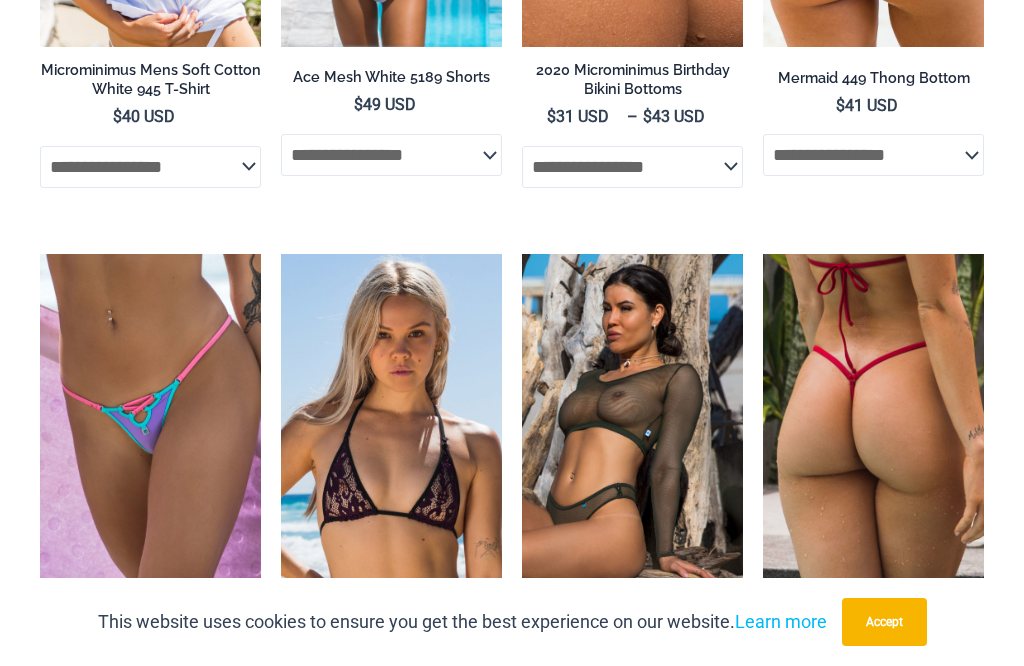 click at bounding box center [763, 254] 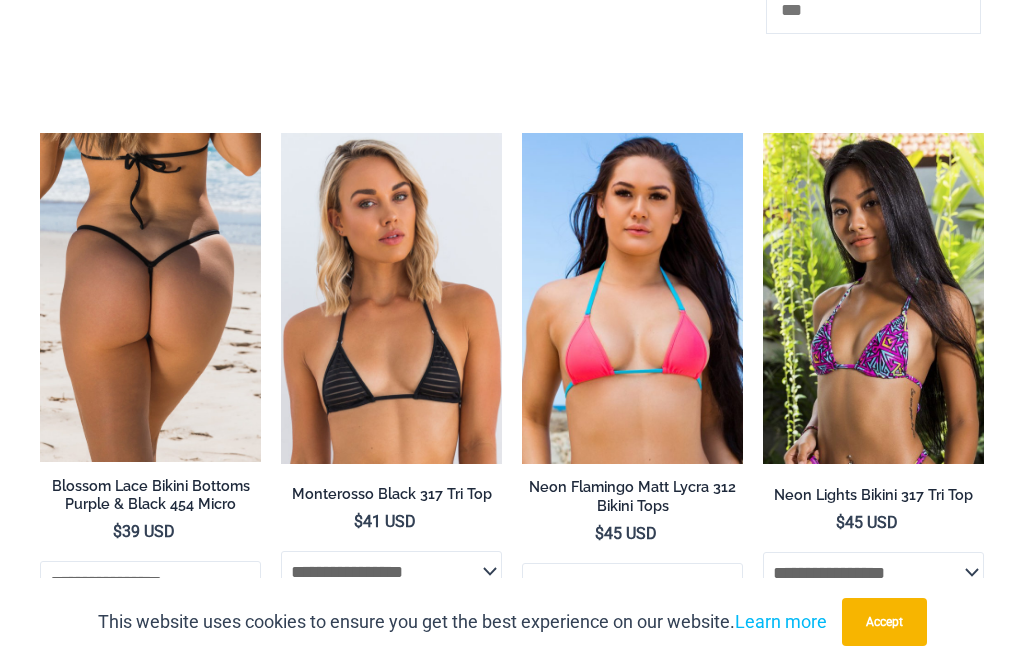 scroll, scrollTop: 3438, scrollLeft: 0, axis: vertical 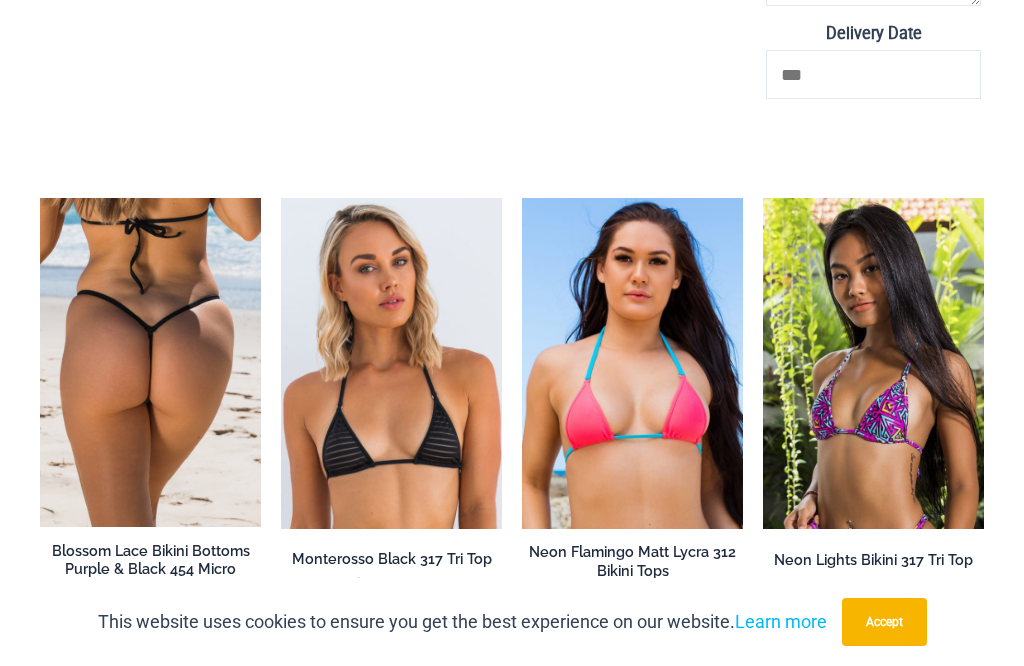 click at bounding box center (873, 364) 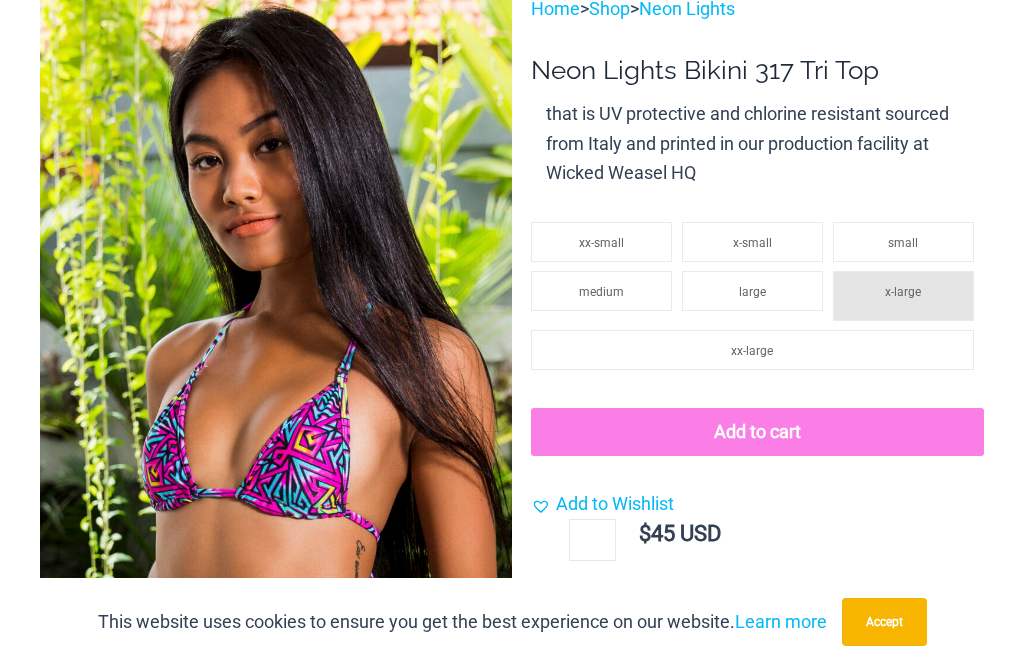 scroll, scrollTop: 911, scrollLeft: 0, axis: vertical 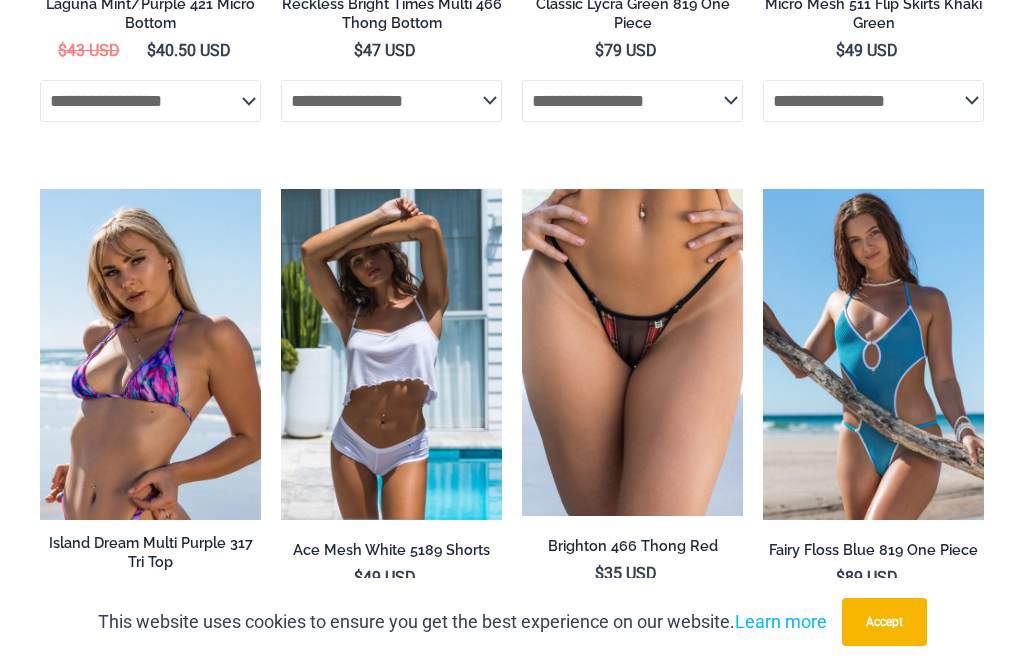 click at bounding box center [522, 189] 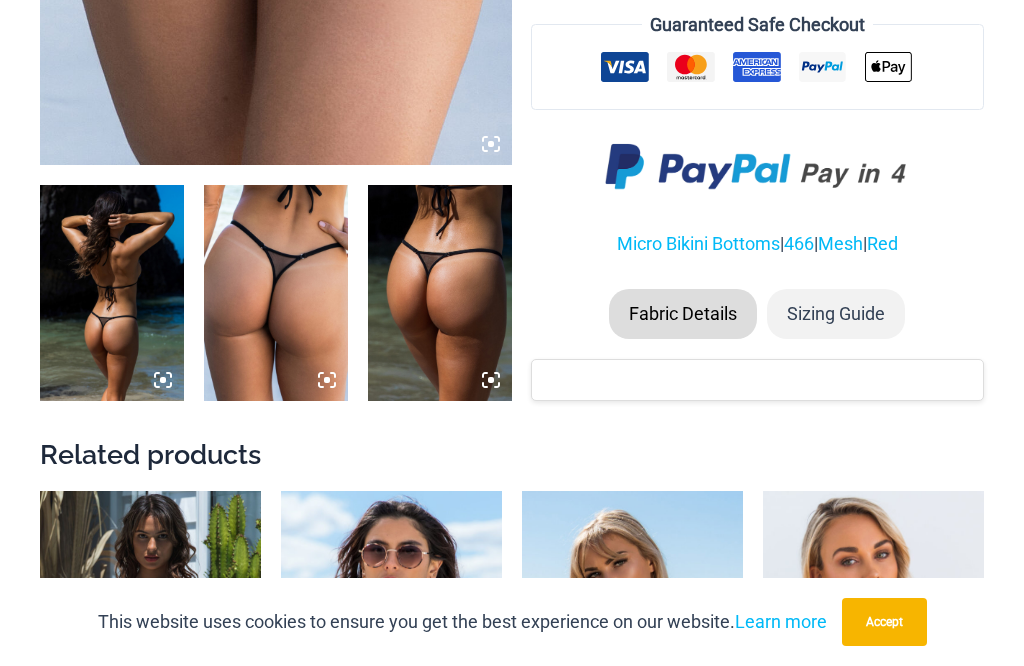scroll, scrollTop: 1274, scrollLeft: 0, axis: vertical 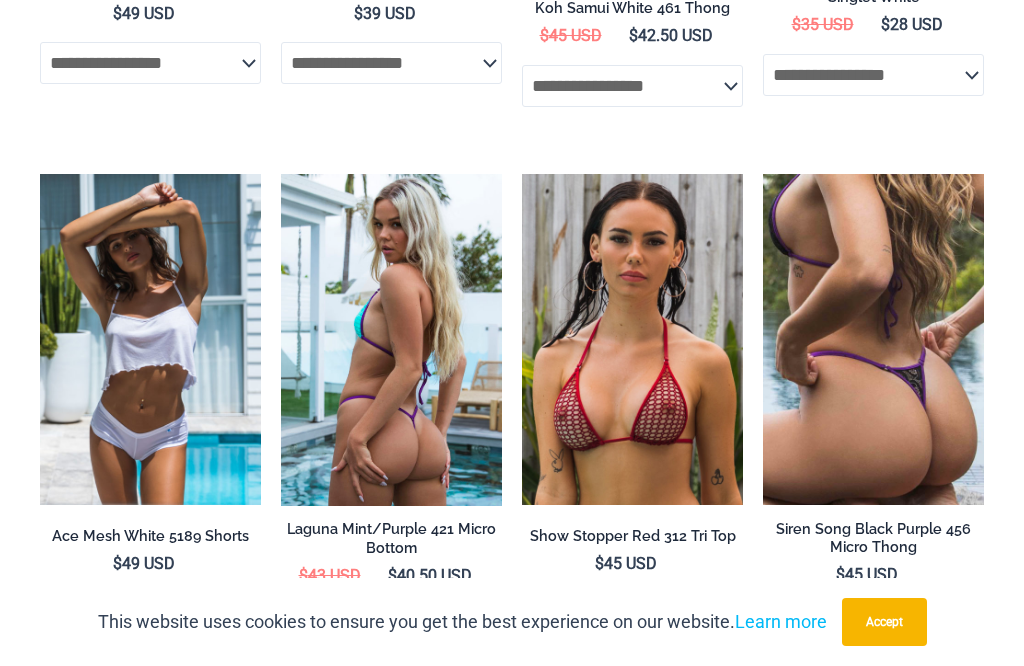 click at bounding box center (522, 174) 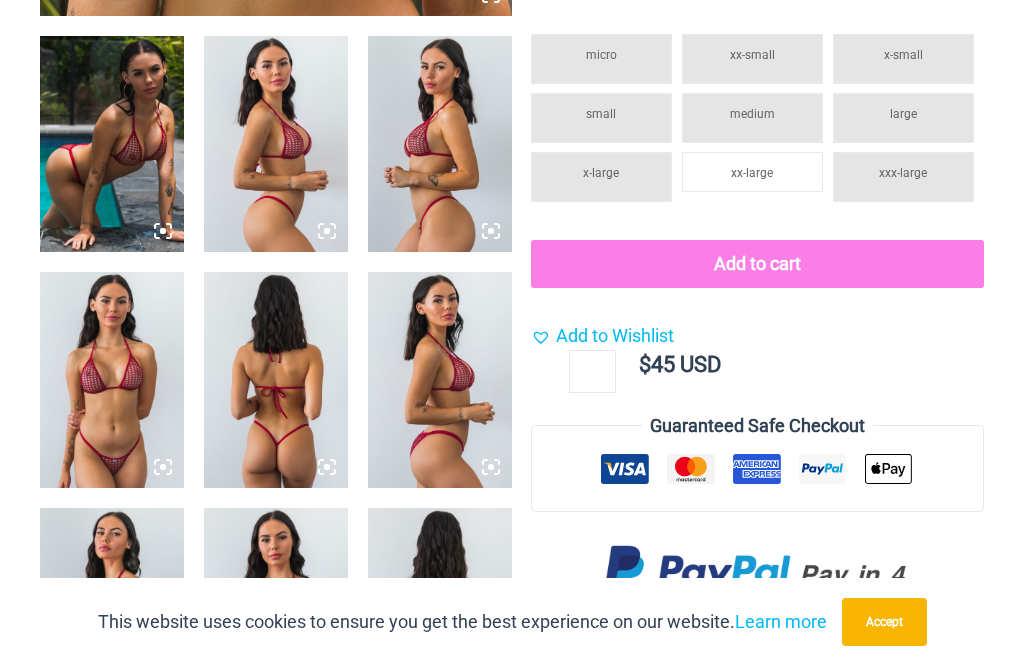scroll, scrollTop: 1597, scrollLeft: 0, axis: vertical 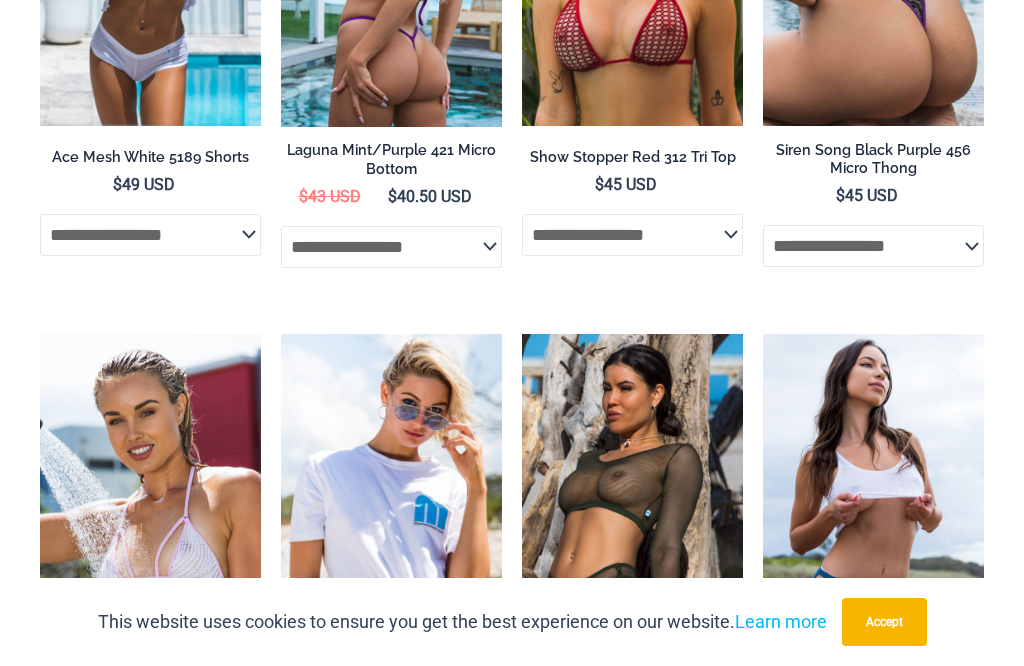 click on "**********" 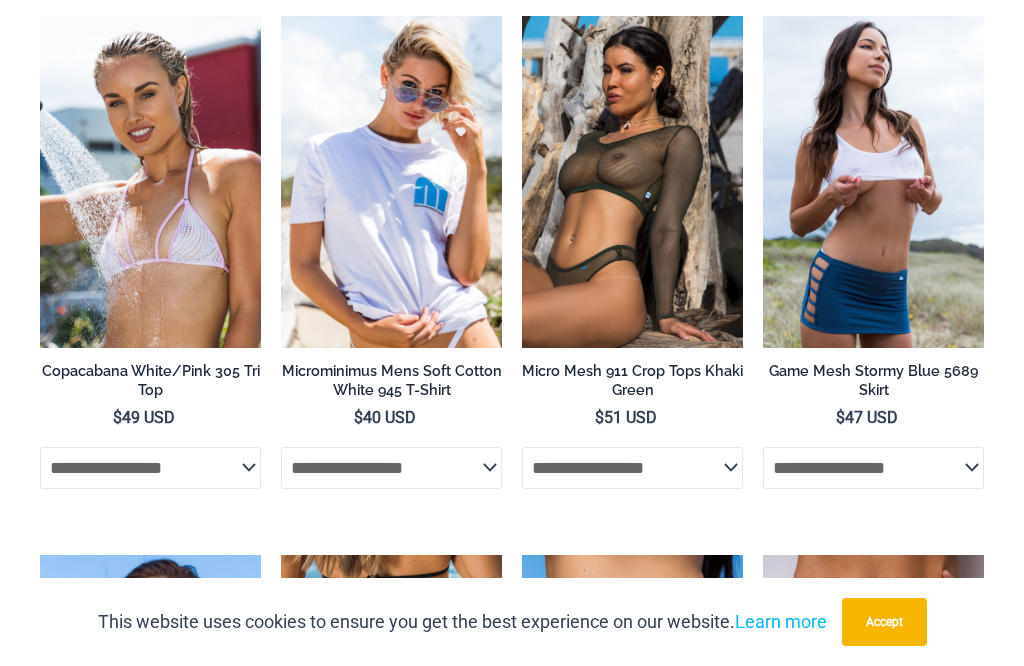 scroll, scrollTop: 3548, scrollLeft: 0, axis: vertical 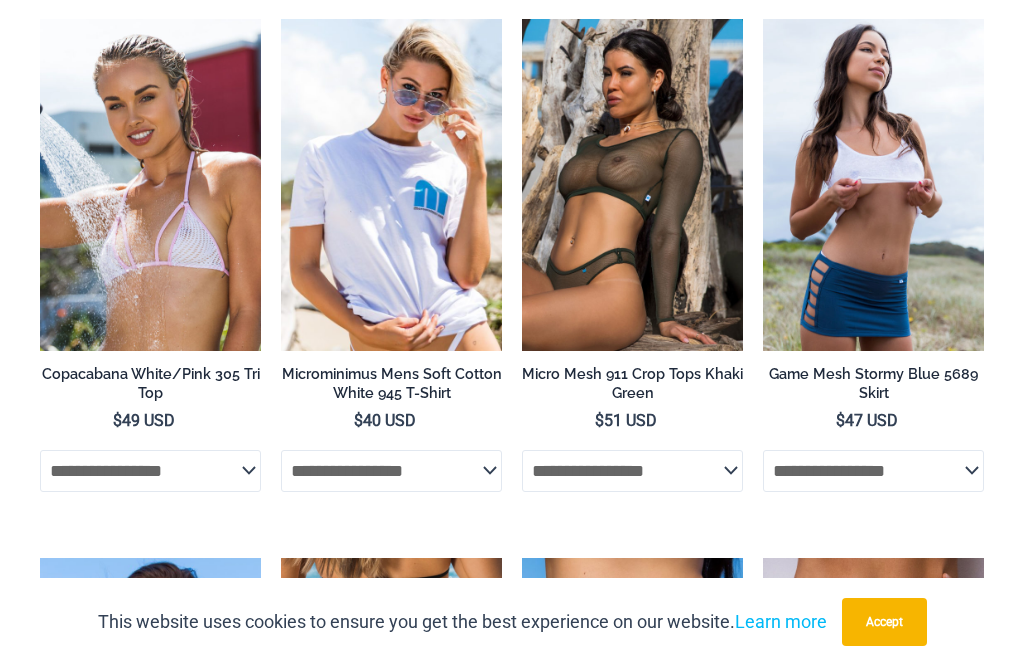 click at bounding box center (281, 19) 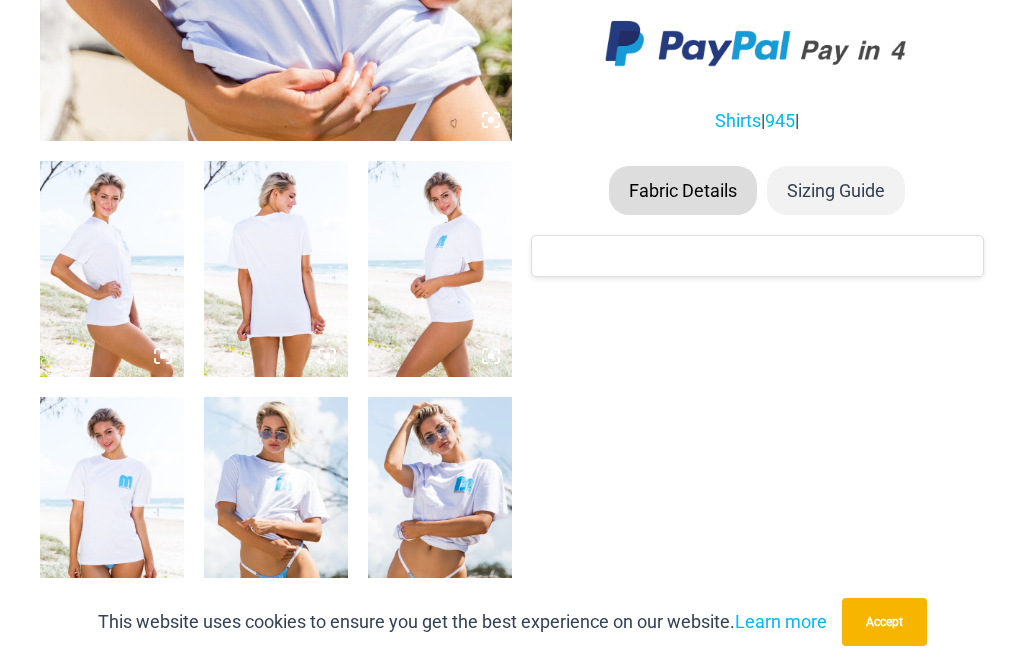 scroll, scrollTop: 1484, scrollLeft: 0, axis: vertical 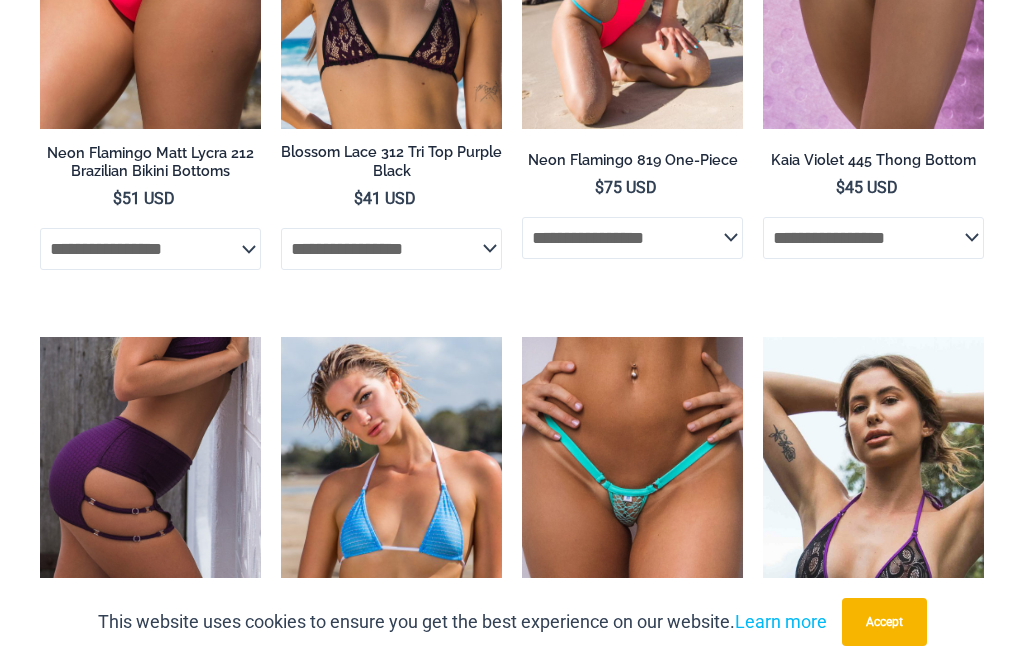 click at bounding box center [281, 337] 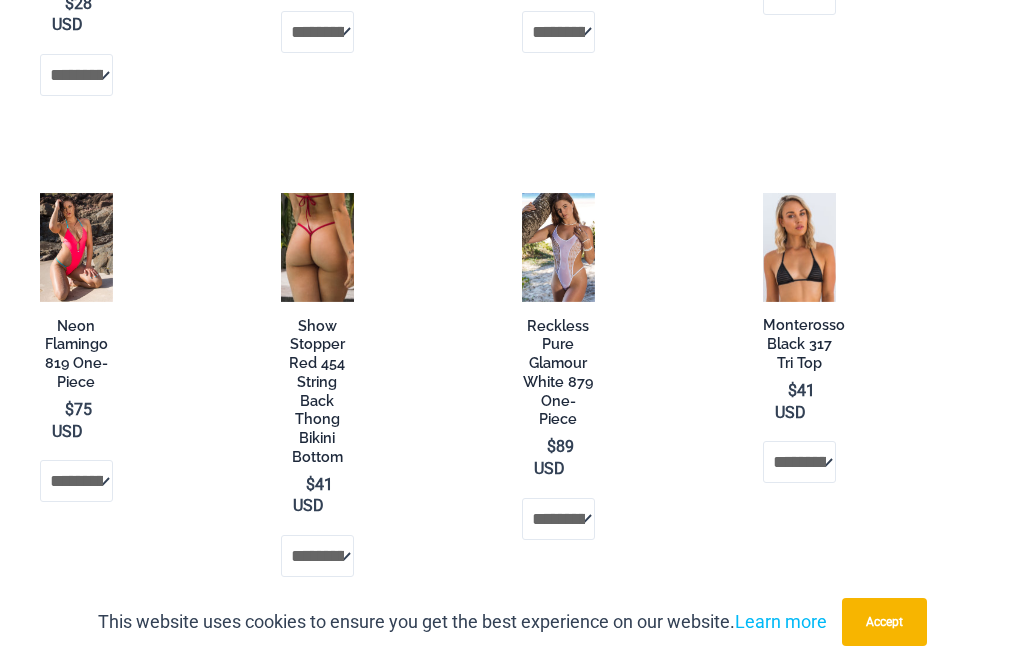 scroll, scrollTop: 2480, scrollLeft: 0, axis: vertical 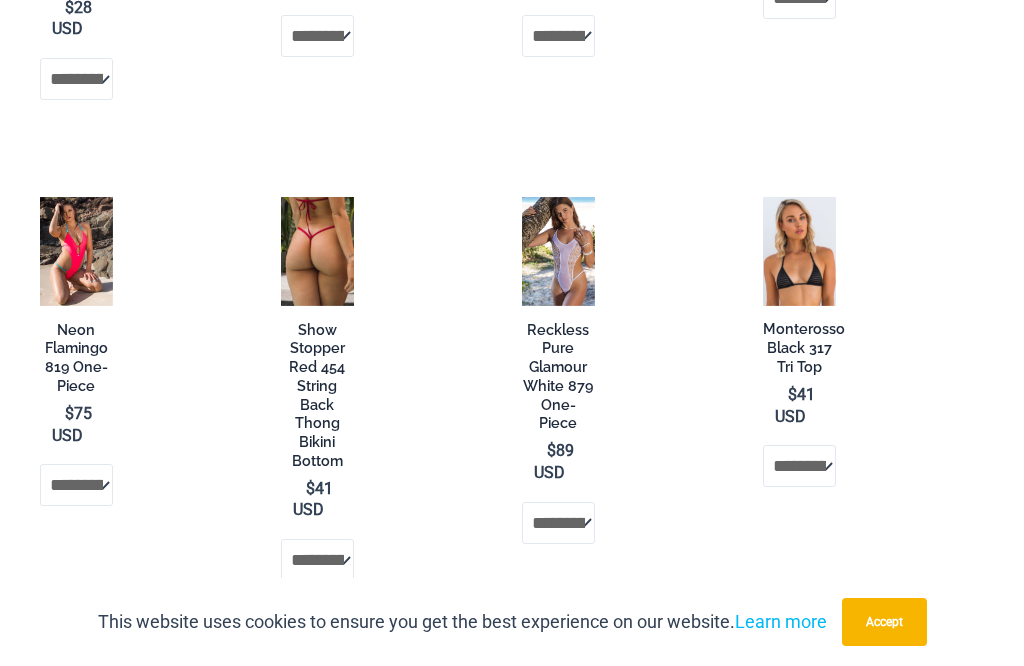 click at bounding box center (40, 197) 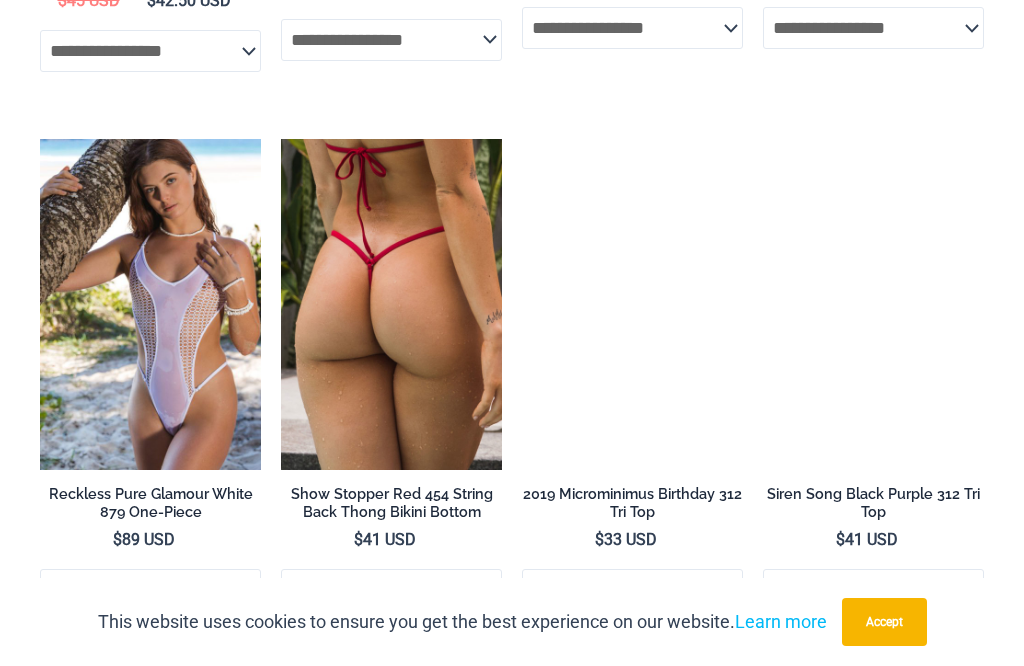scroll, scrollTop: 2589, scrollLeft: 0, axis: vertical 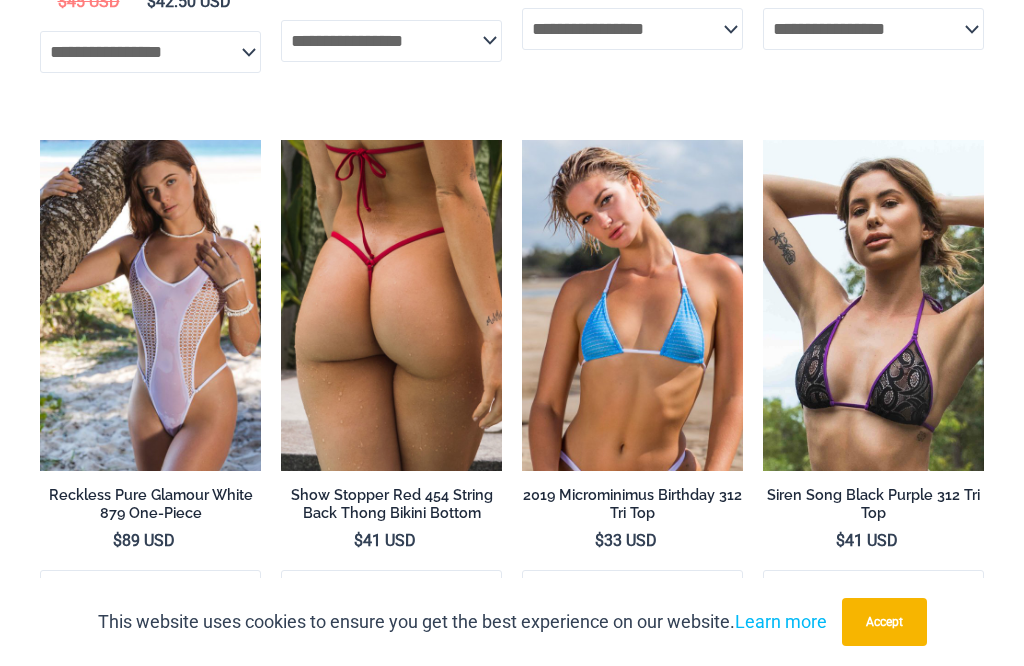 click at bounding box center [763, 140] 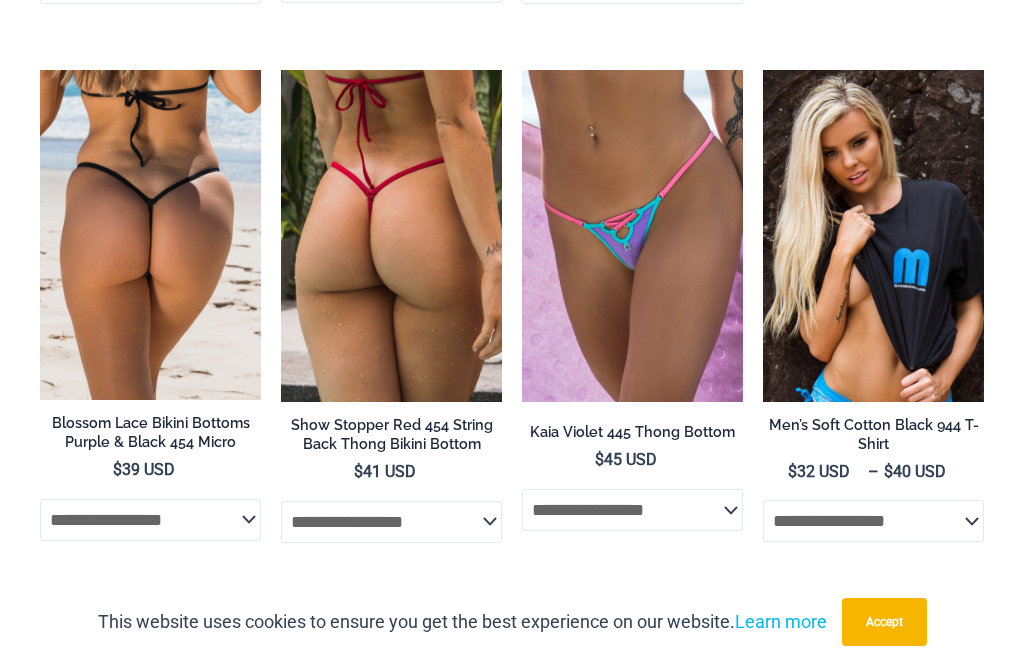 scroll, scrollTop: 4827, scrollLeft: 0, axis: vertical 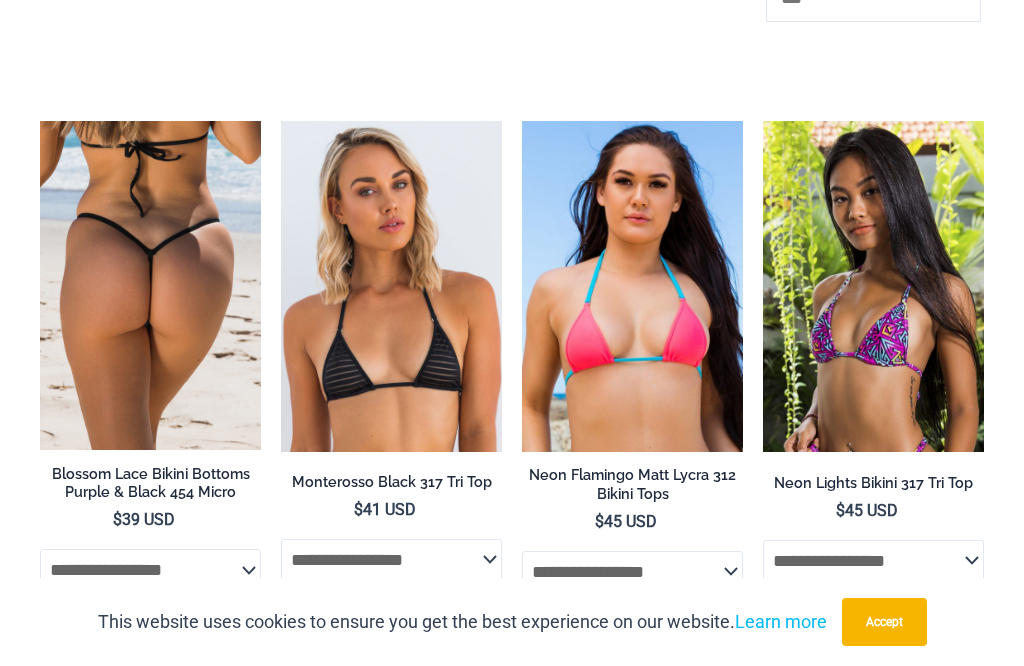 click at bounding box center (522, 121) 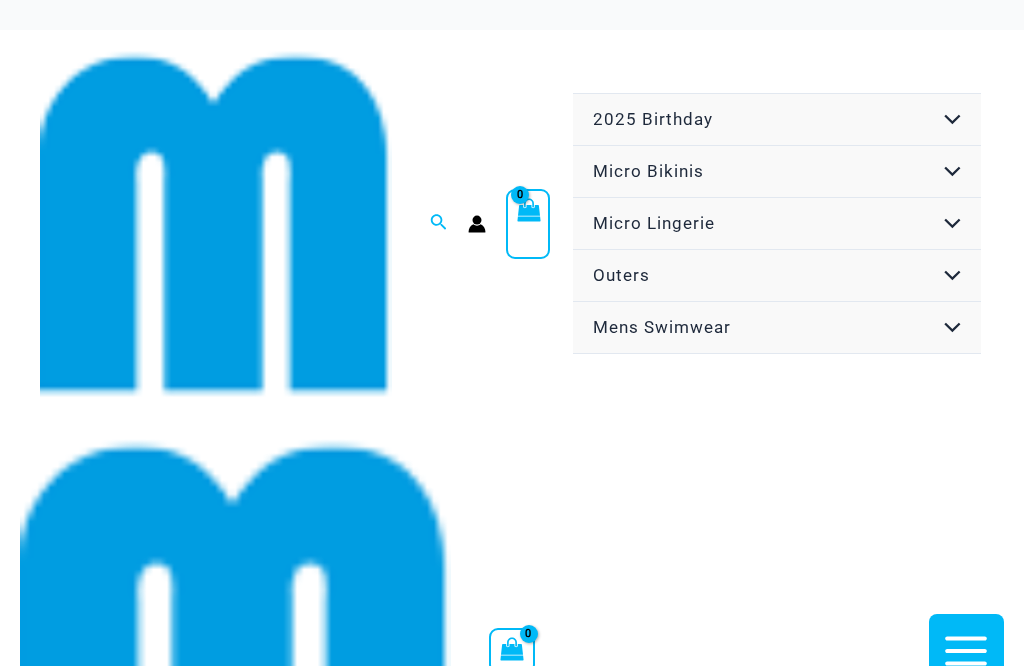 scroll, scrollTop: 1547, scrollLeft: 0, axis: vertical 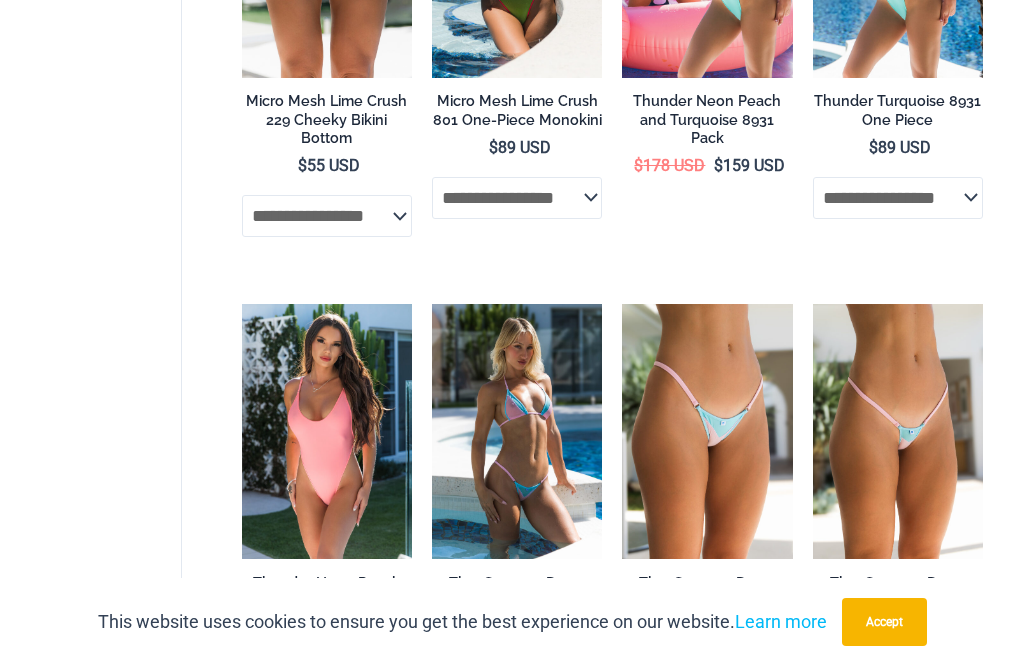 click at bounding box center (432, 304) 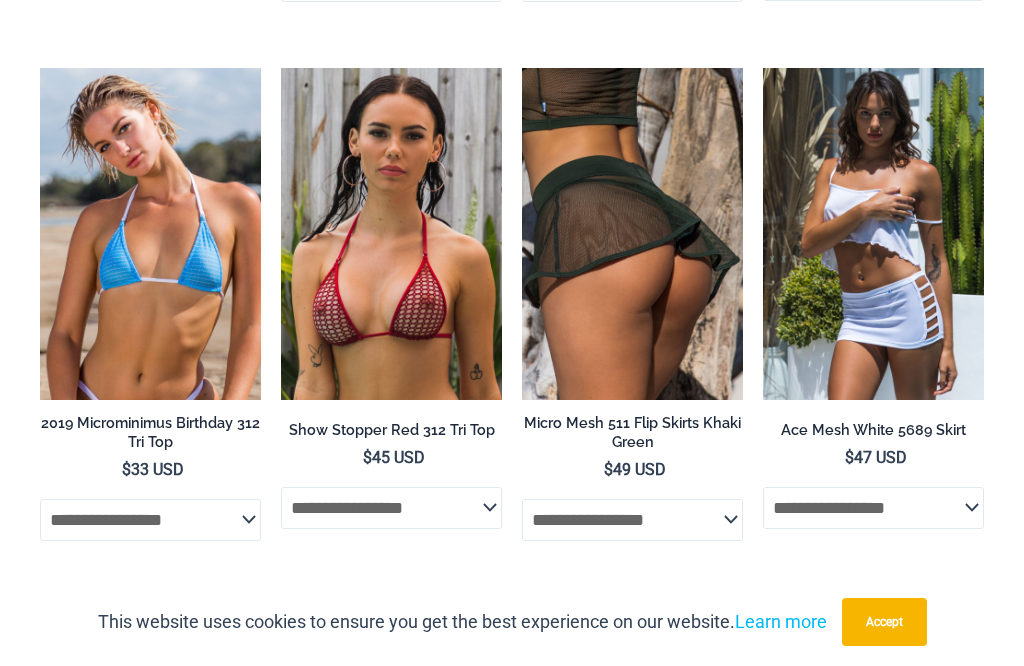scroll, scrollTop: 5704, scrollLeft: 0, axis: vertical 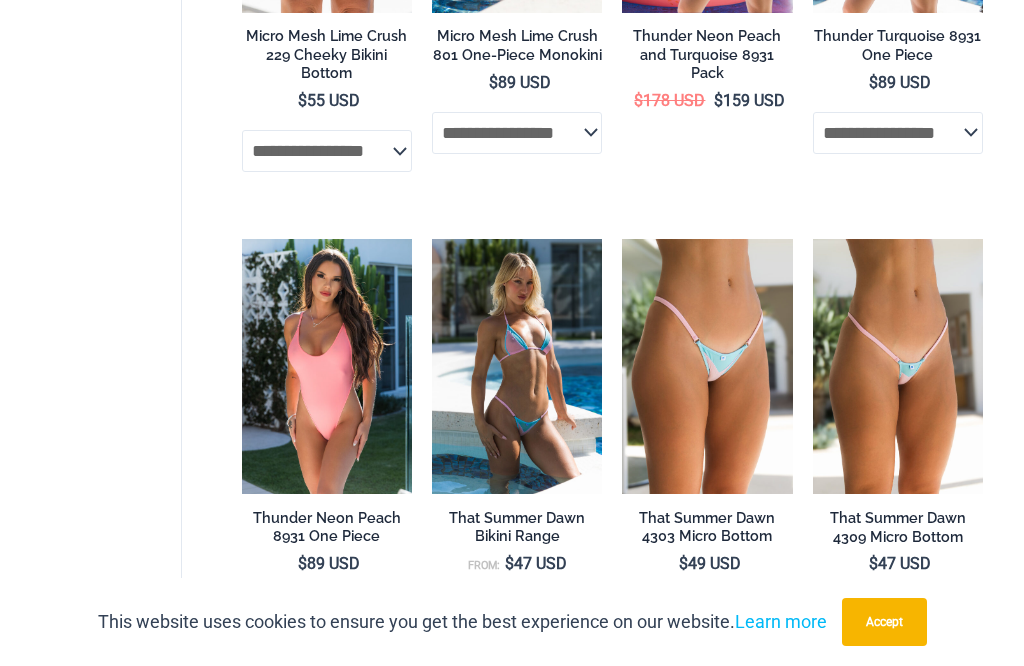 click at bounding box center [622, 239] 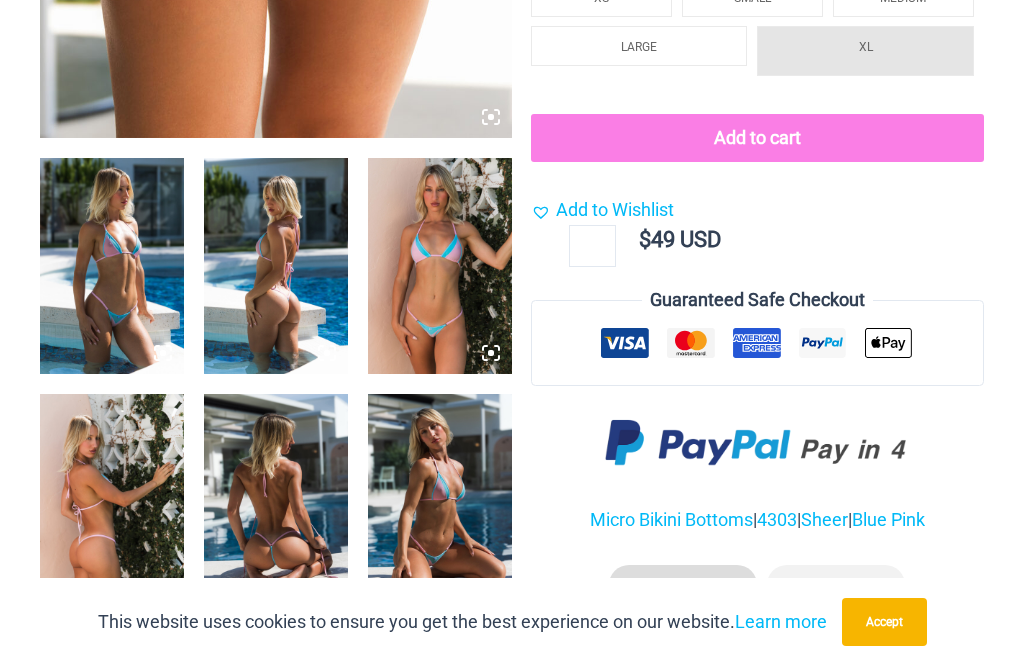 scroll, scrollTop: 1477, scrollLeft: 0, axis: vertical 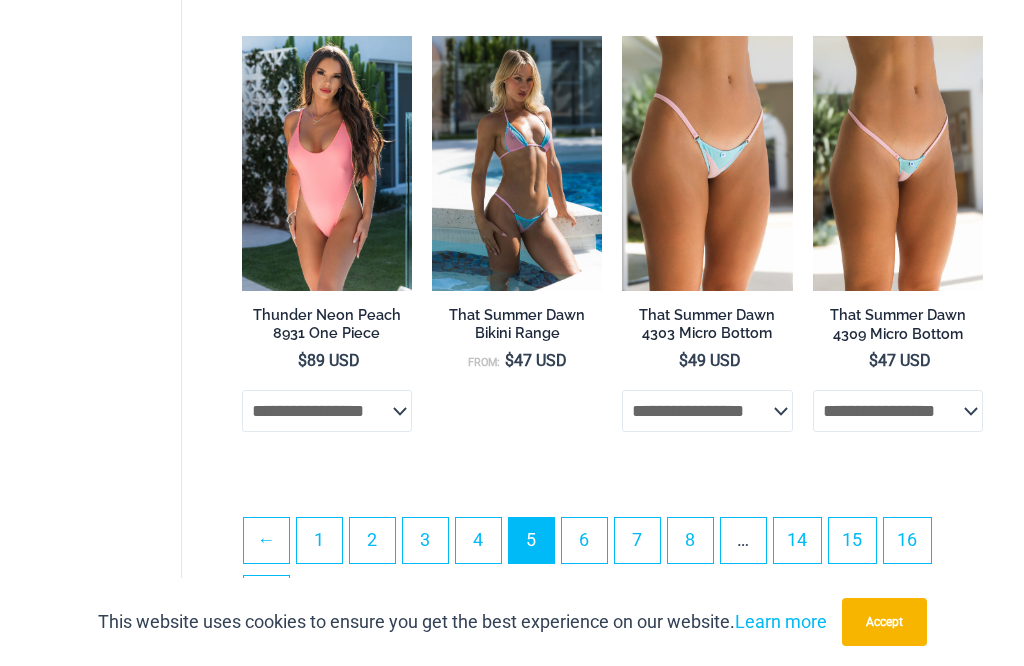click at bounding box center (813, 36) 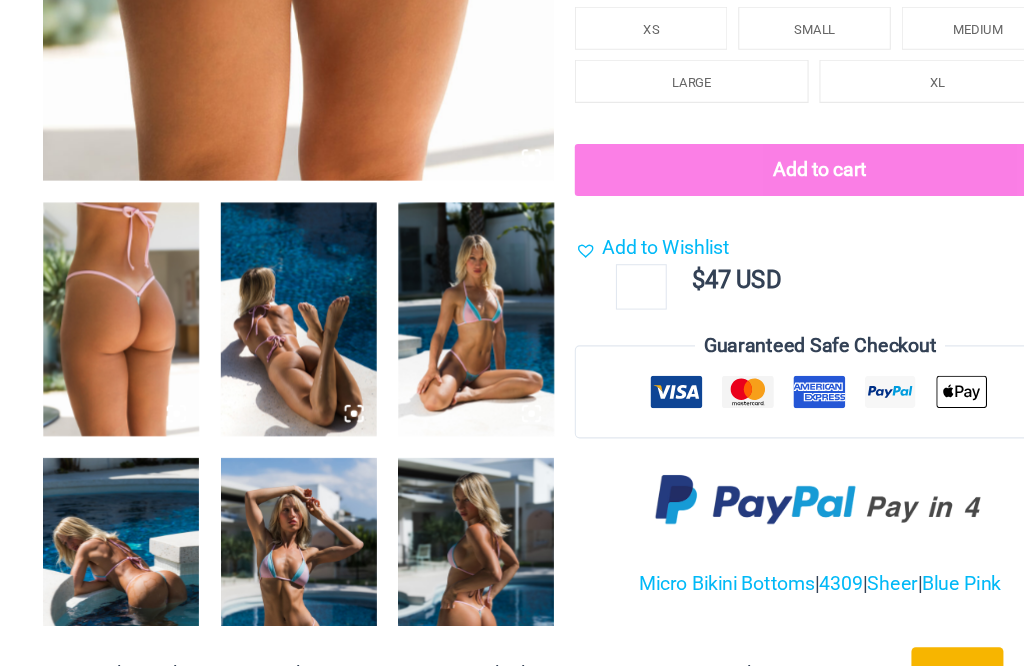 scroll, scrollTop: 1457, scrollLeft: 20, axis: both 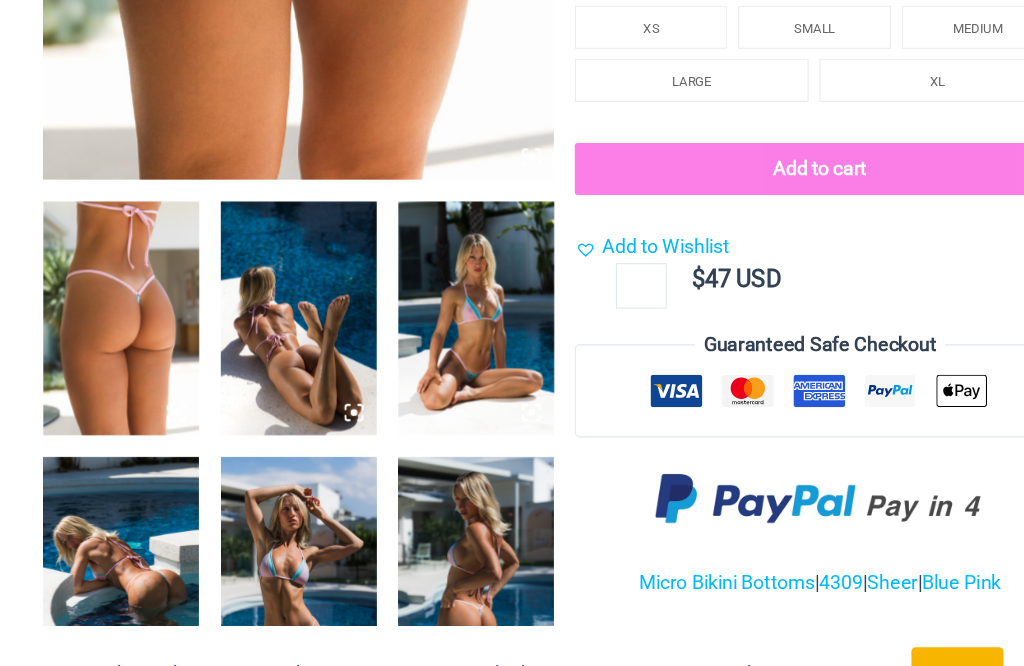click on "XS SMALL MEDIUM LARGE XL" 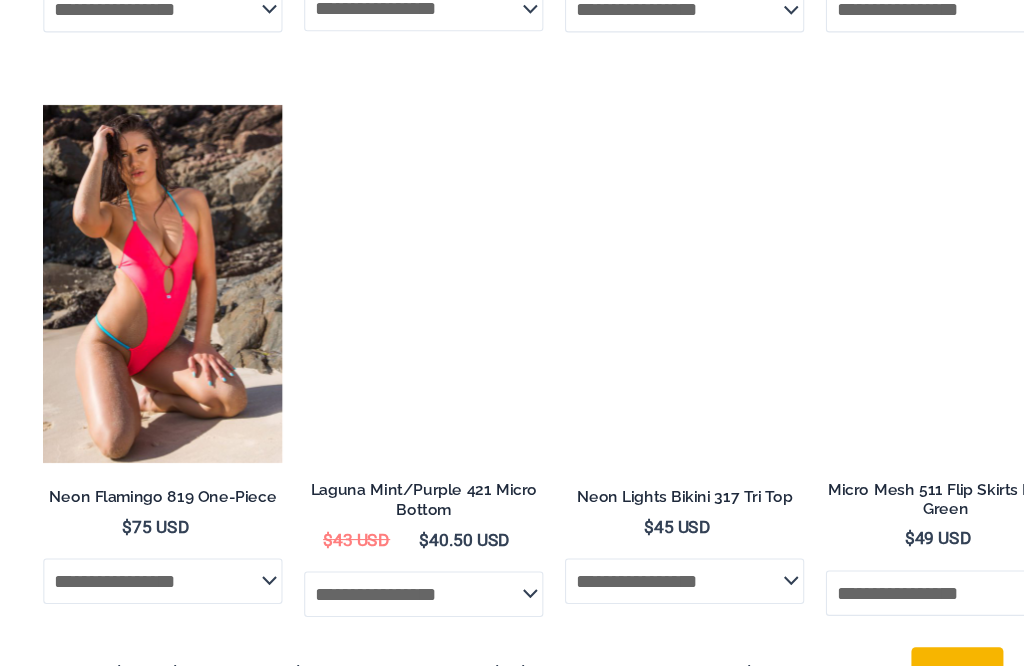 scroll, scrollTop: 5131, scrollLeft: 0, axis: vertical 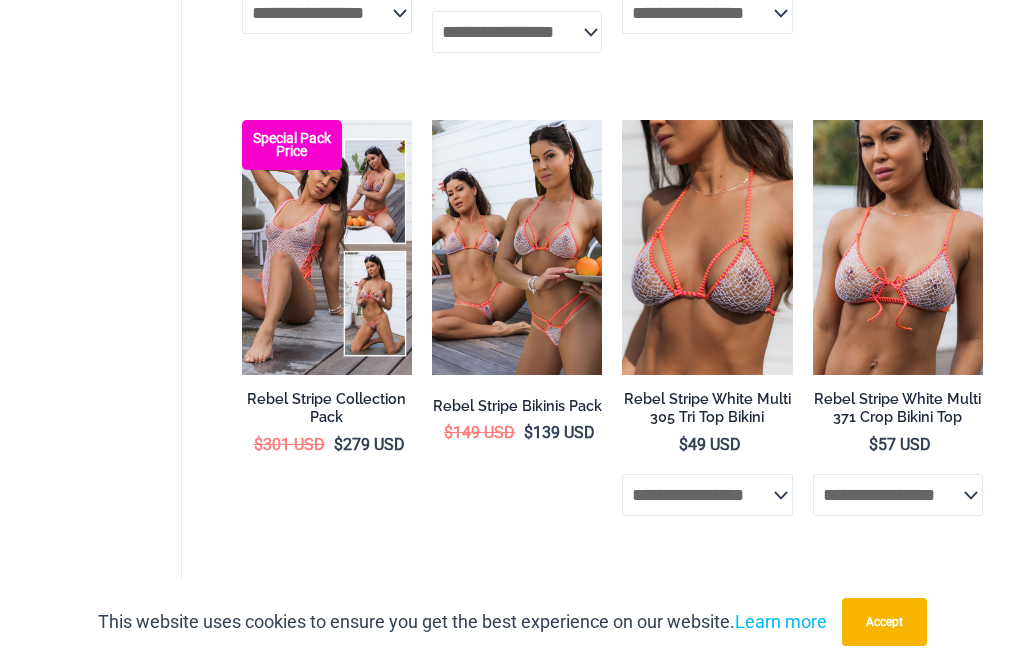 click on "7" at bounding box center (637, 624) 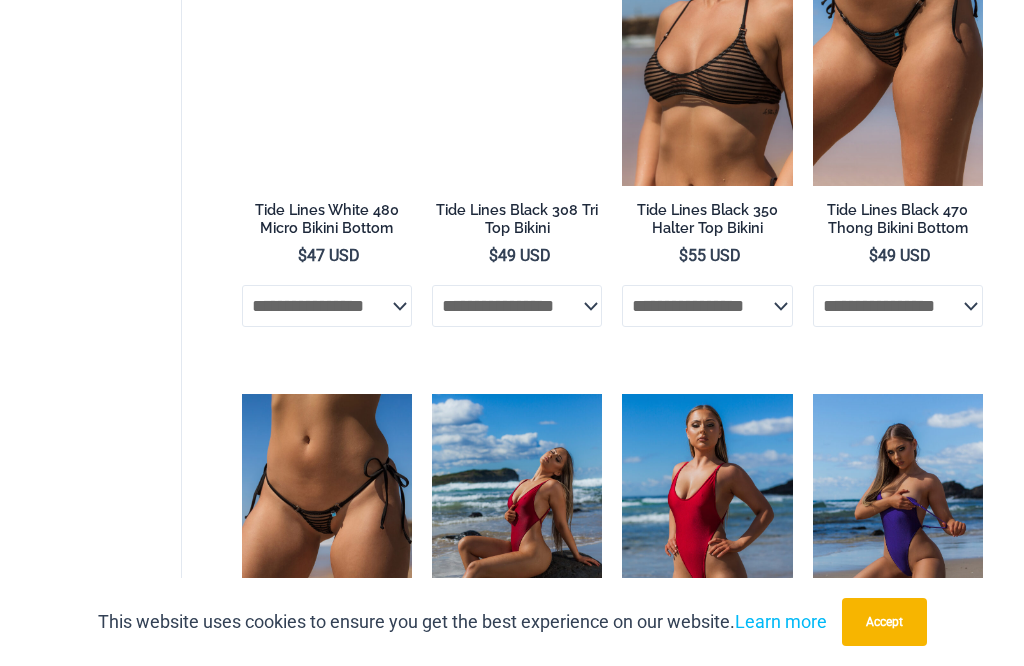 scroll, scrollTop: 3888, scrollLeft: 0, axis: vertical 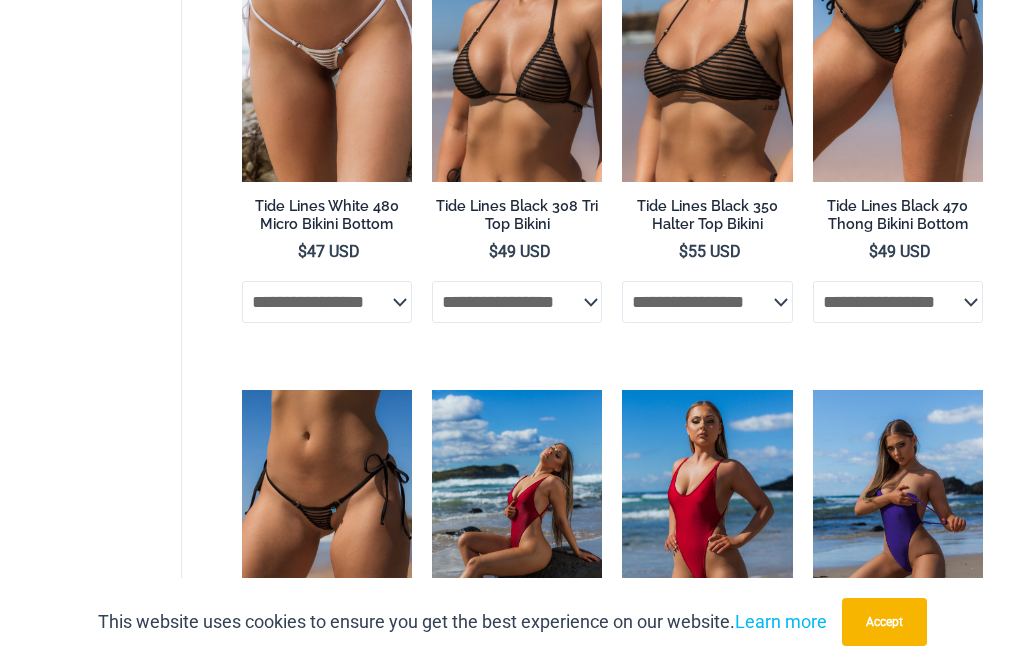 click at bounding box center (813, -73) 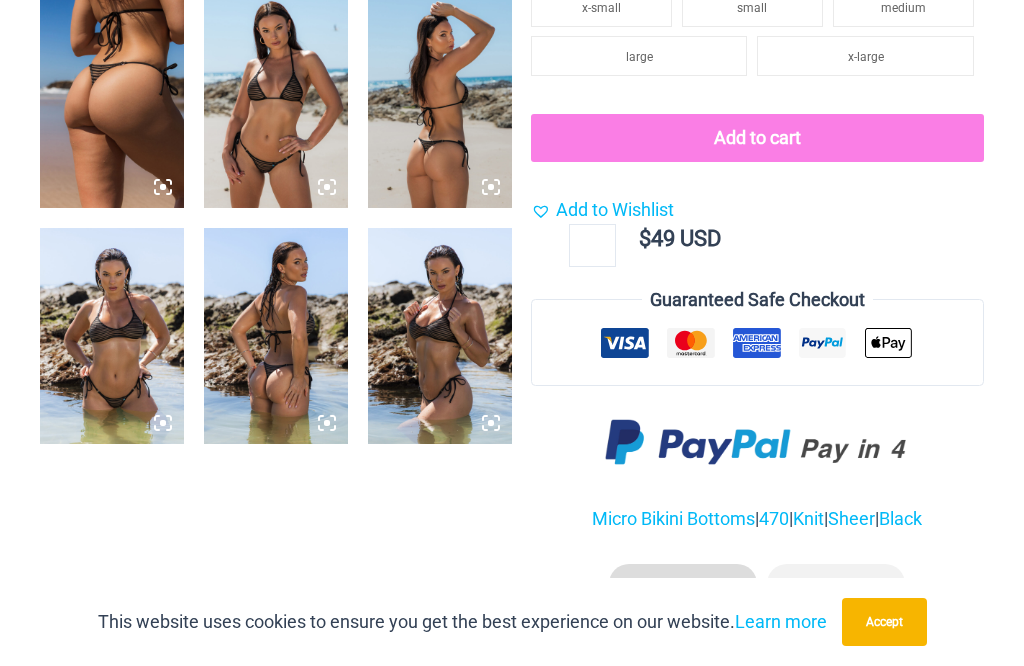 scroll, scrollTop: 1652, scrollLeft: 0, axis: vertical 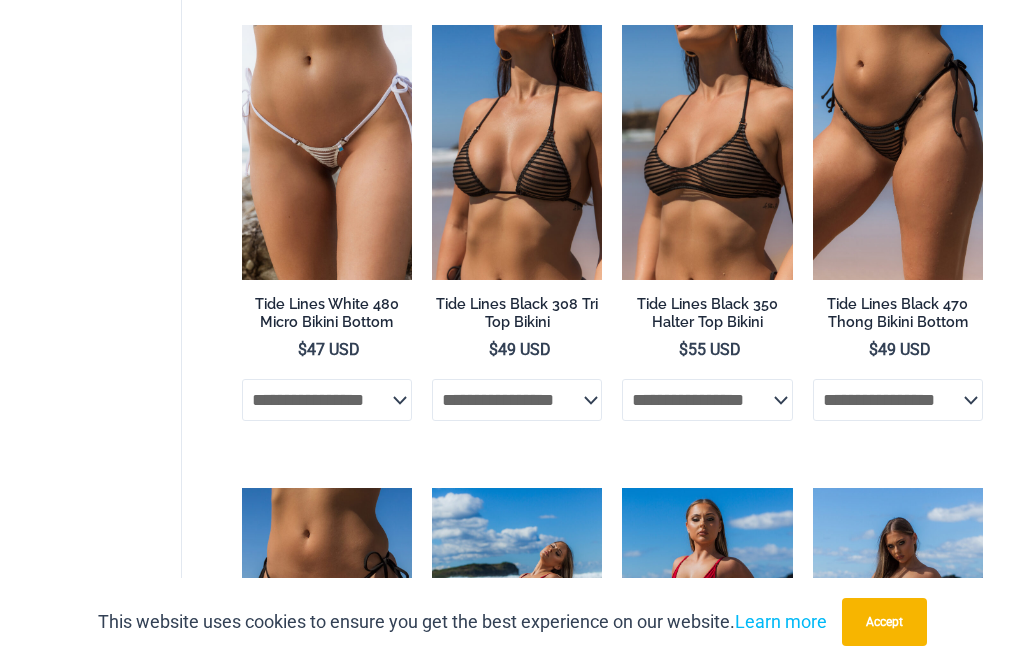 click at bounding box center [622, 25] 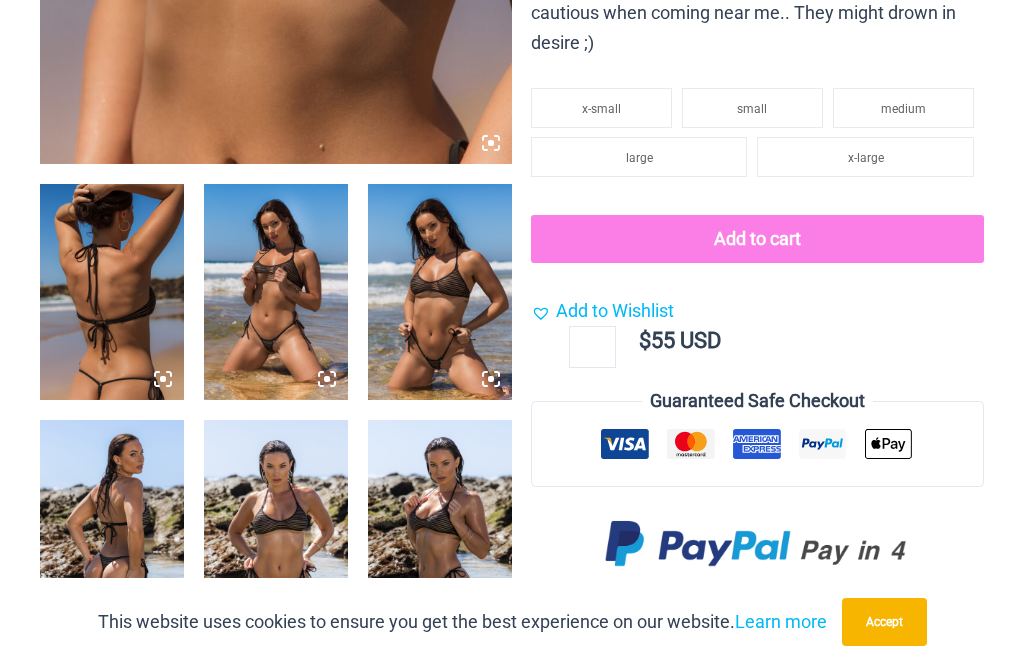 scroll, scrollTop: 1450, scrollLeft: 0, axis: vertical 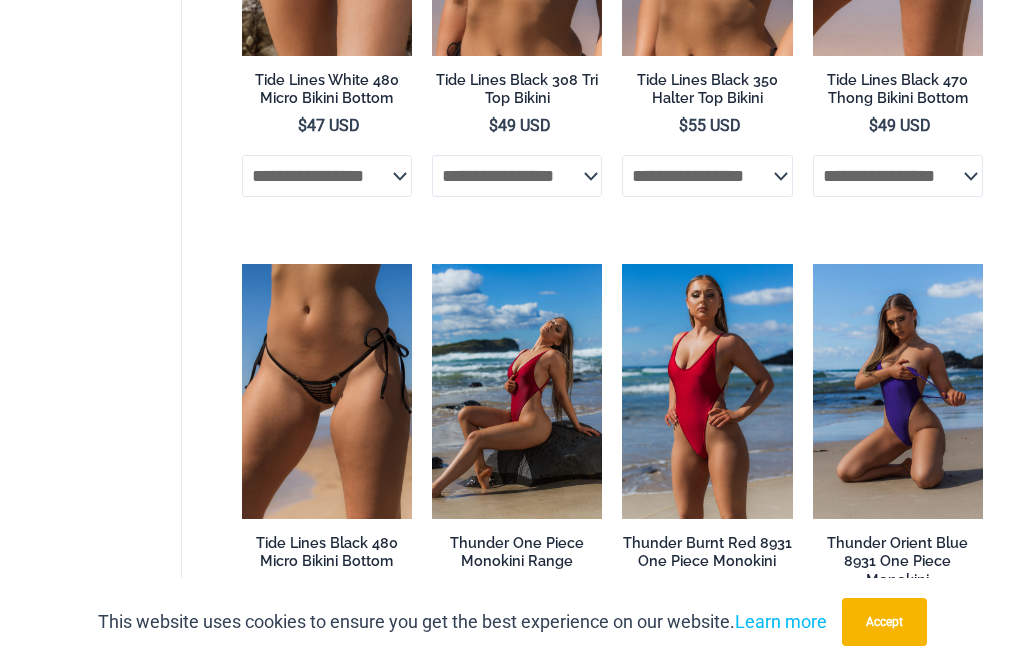 click at bounding box center (242, 264) 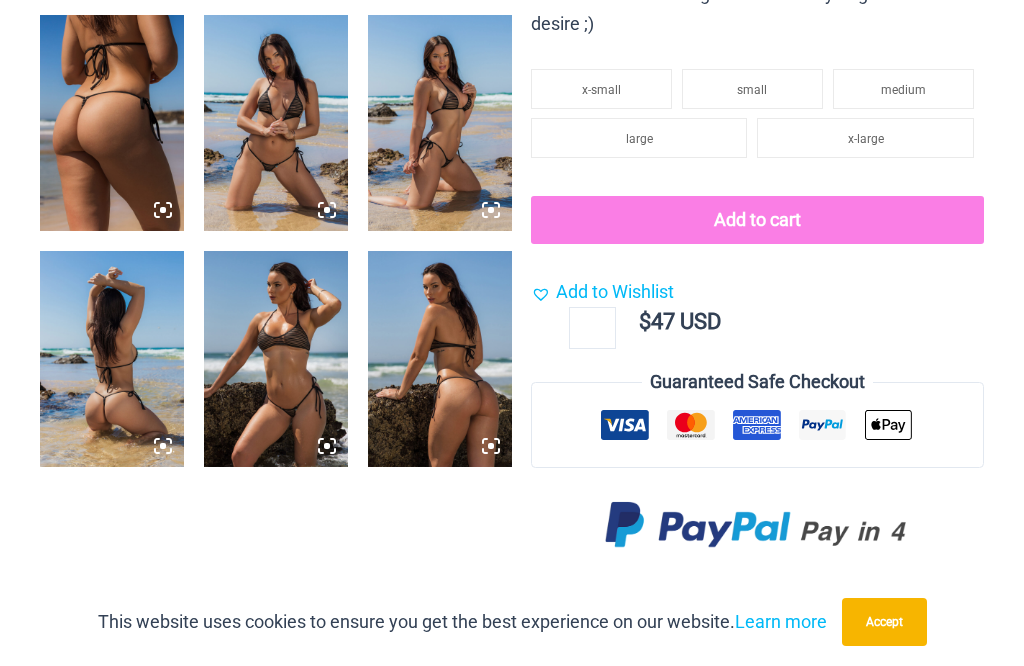 scroll, scrollTop: 1627, scrollLeft: 0, axis: vertical 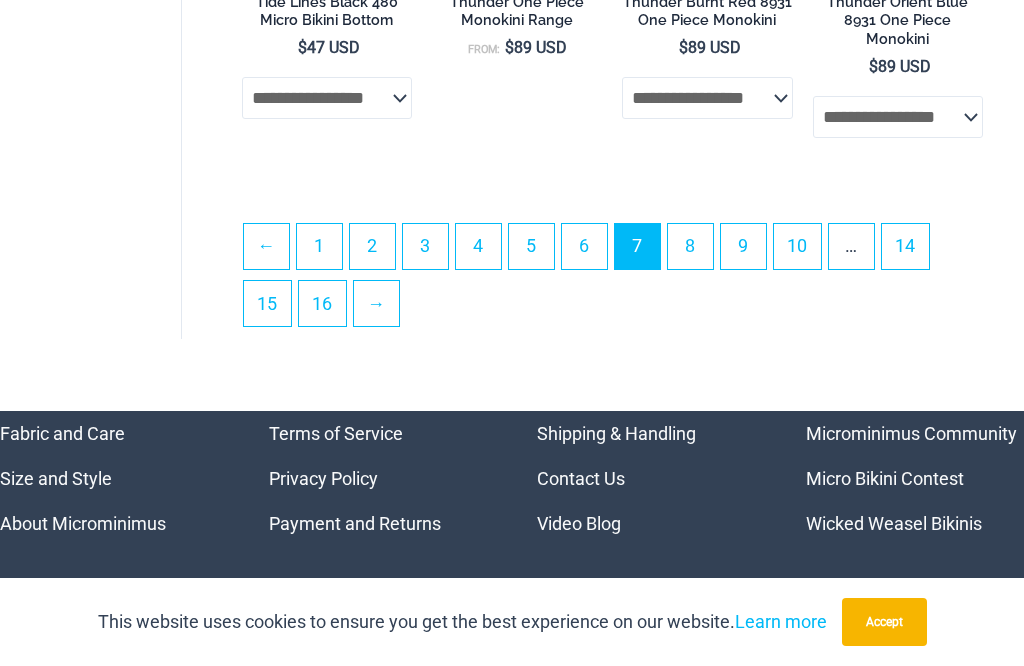 click on "8" at bounding box center [690, 246] 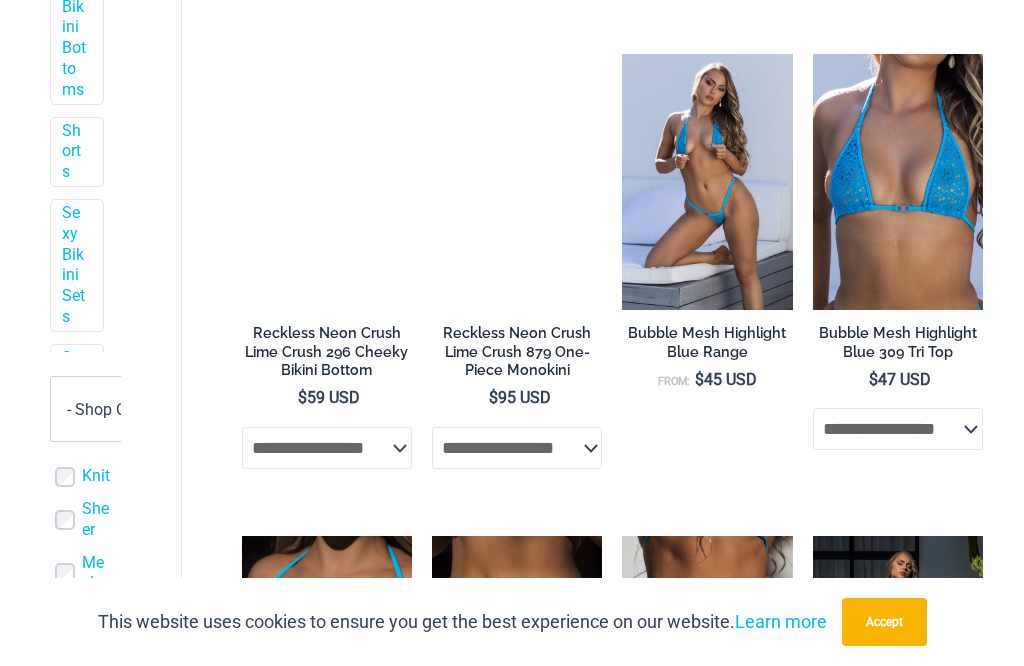 scroll, scrollTop: 1927, scrollLeft: 0, axis: vertical 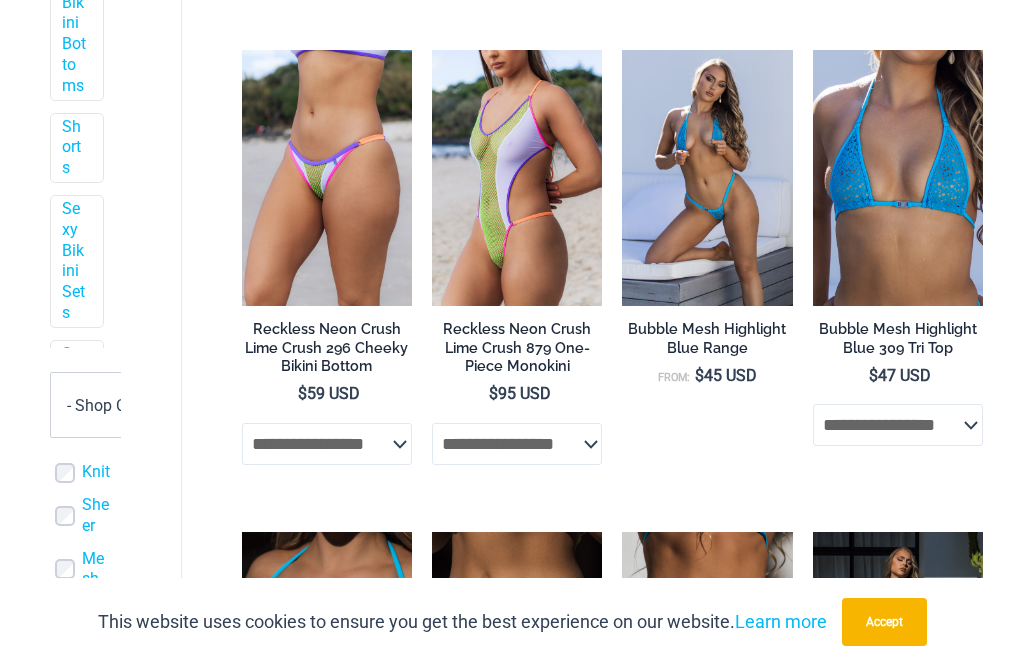 click at bounding box center (813, 50) 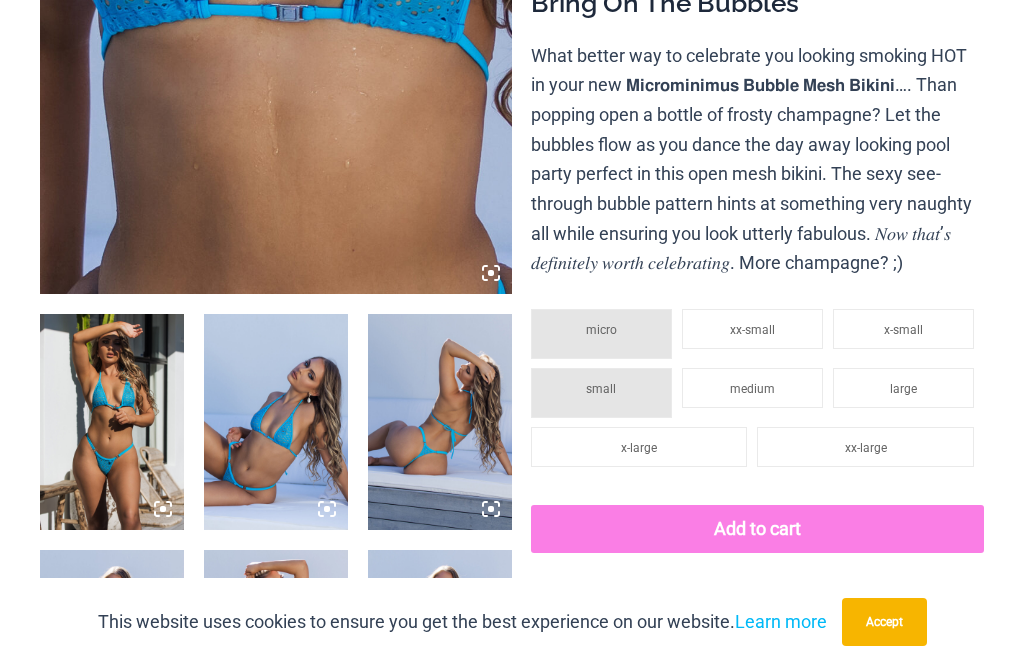 scroll, scrollTop: 1308, scrollLeft: 0, axis: vertical 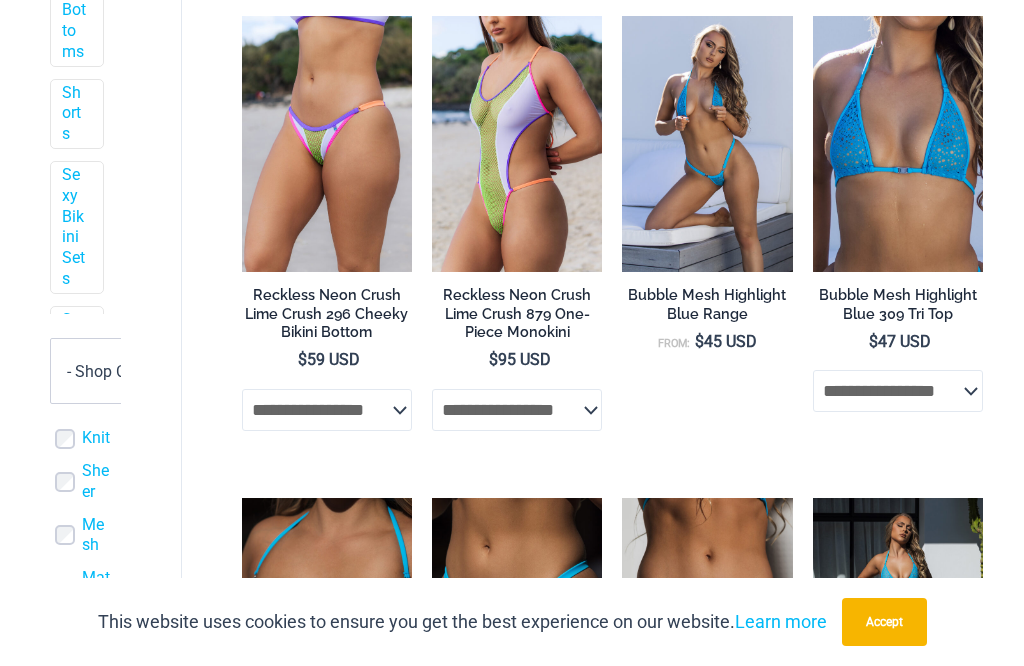 click at bounding box center (622, 16) 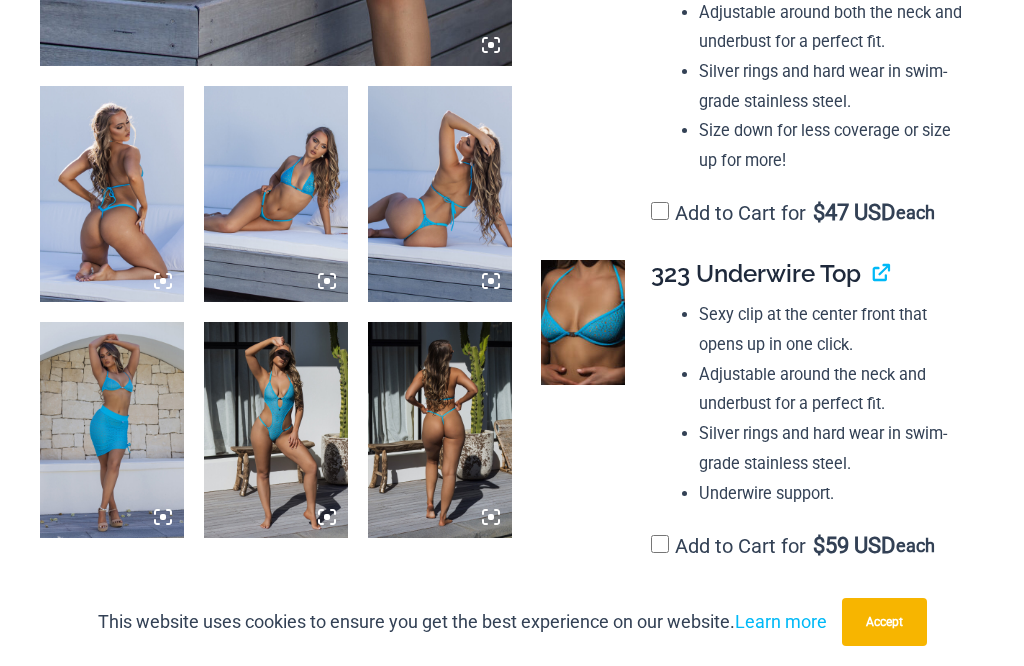 scroll, scrollTop: 1562, scrollLeft: 0, axis: vertical 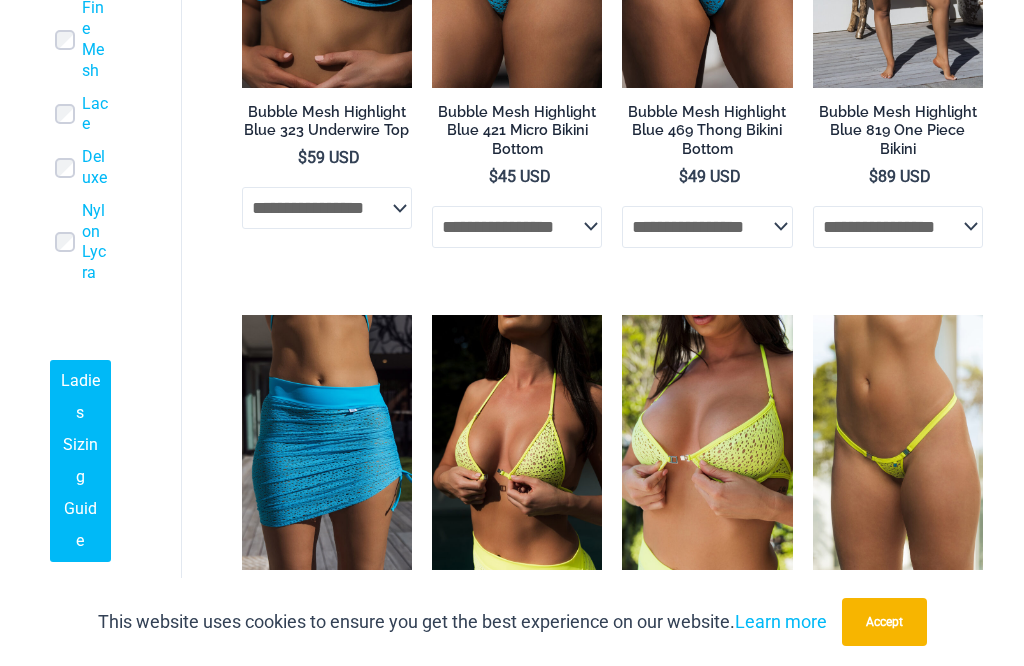 click at bounding box center [242, 315] 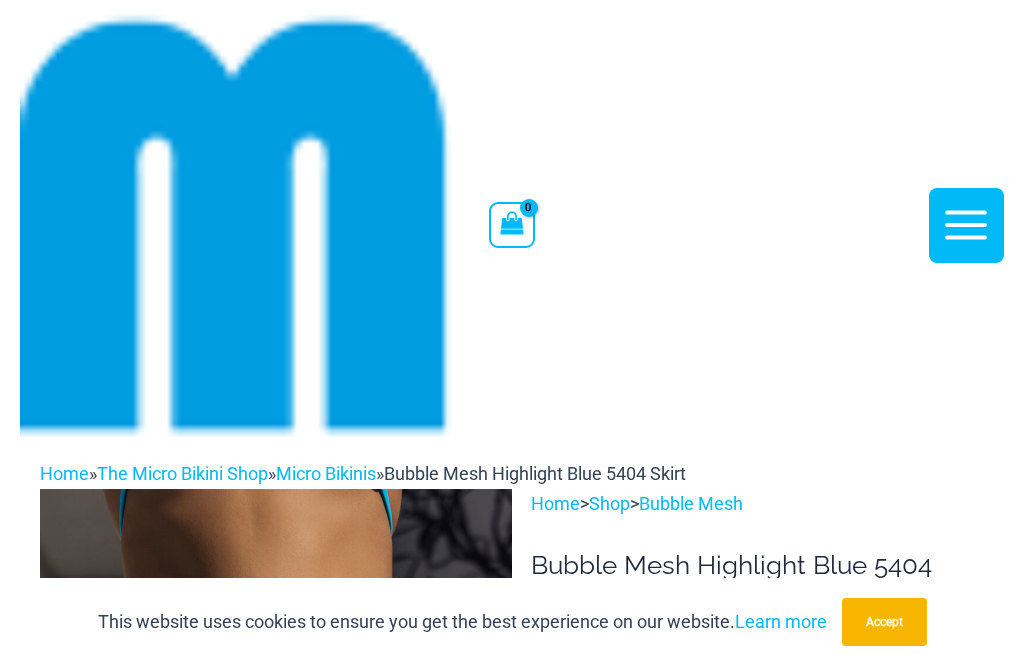 scroll, scrollTop: 419, scrollLeft: 0, axis: vertical 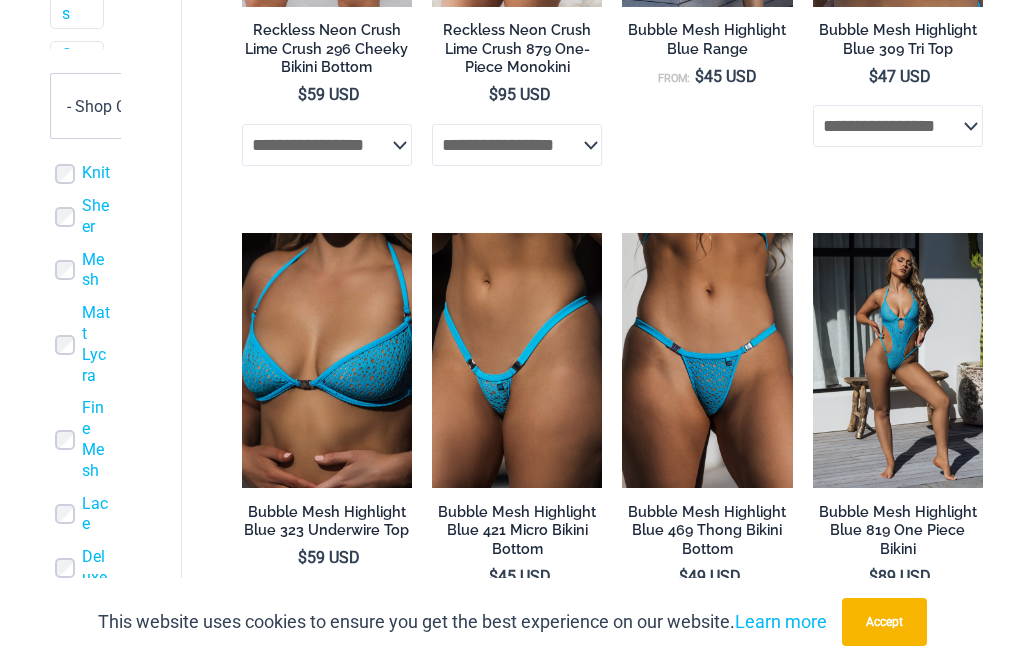 click at bounding box center (813, 233) 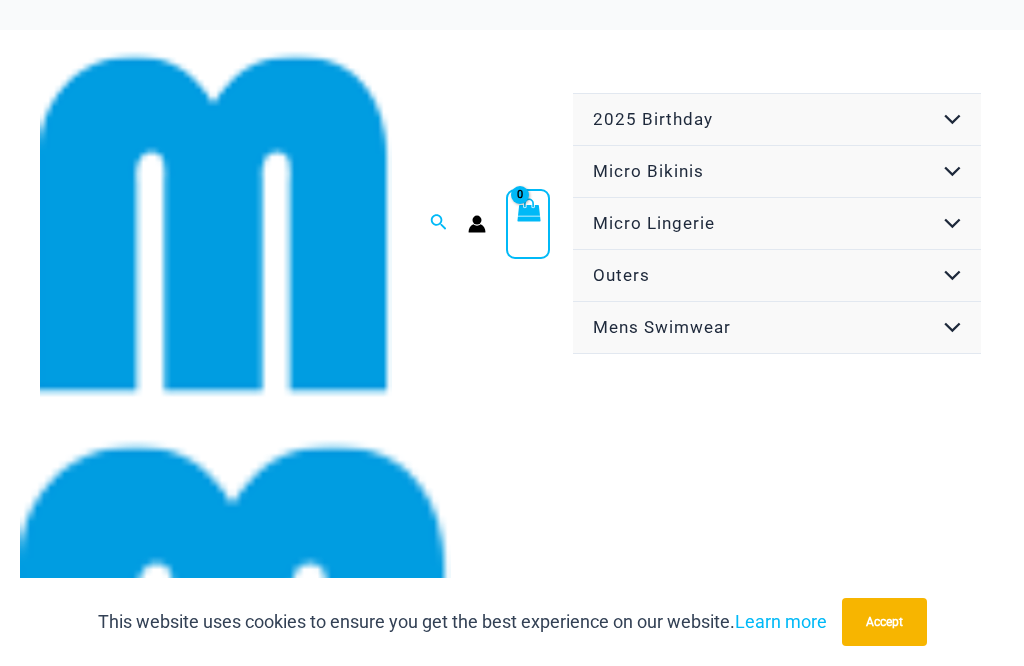 scroll, scrollTop: 0, scrollLeft: 0, axis: both 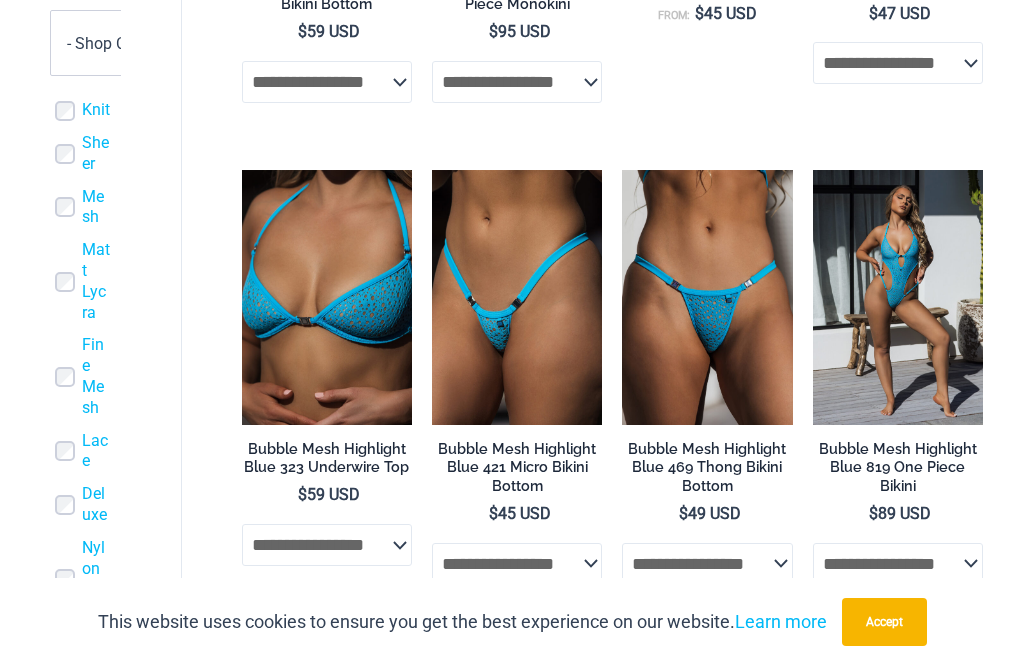 click at bounding box center [242, 170] 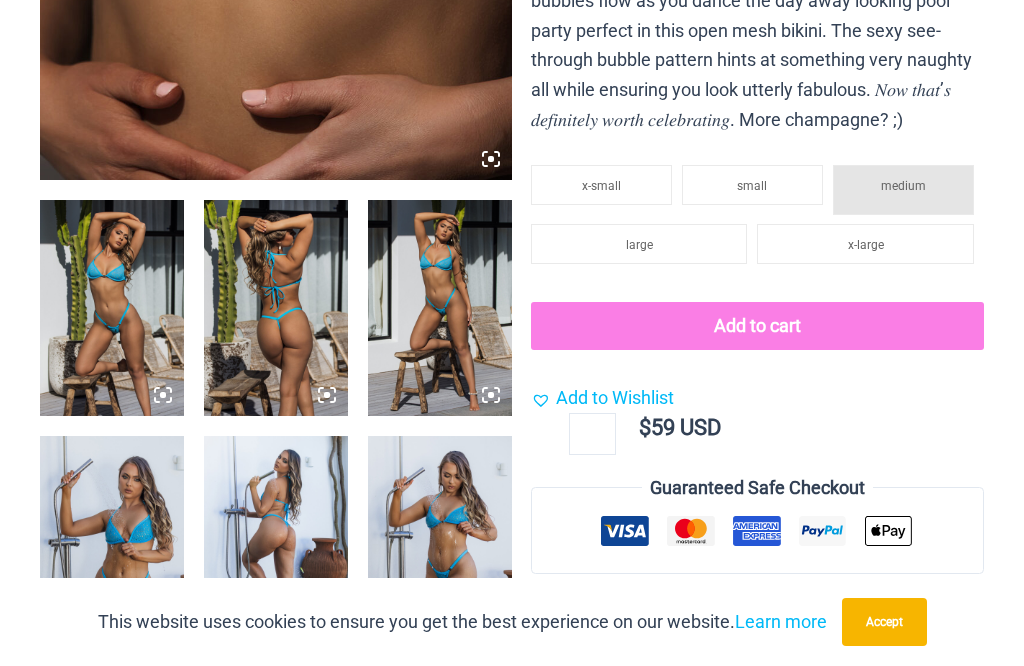 scroll, scrollTop: 1506, scrollLeft: 0, axis: vertical 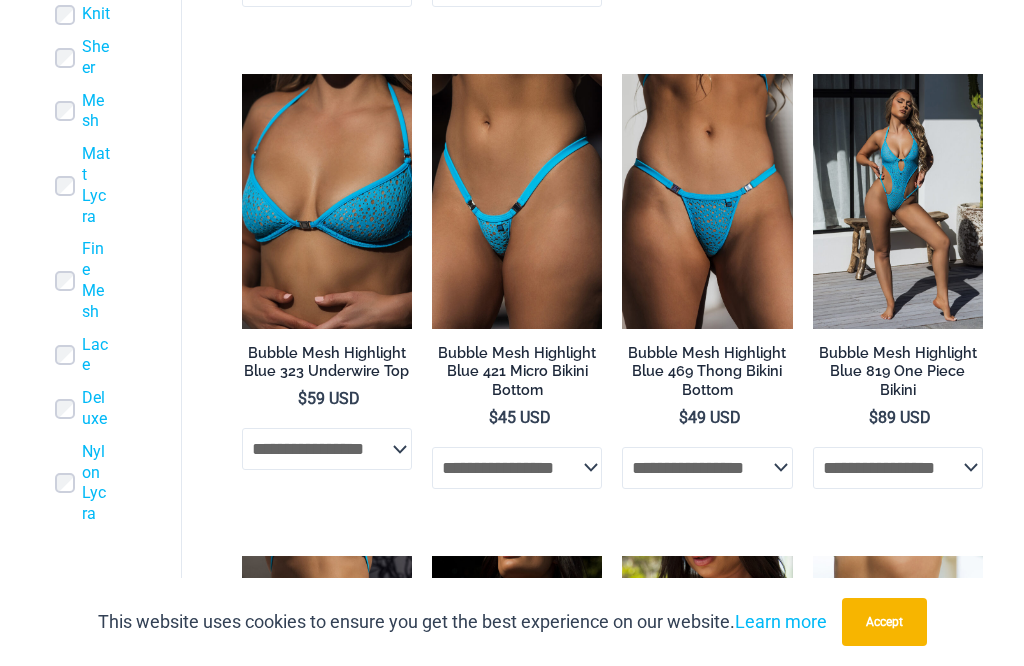 click at bounding box center [432, 74] 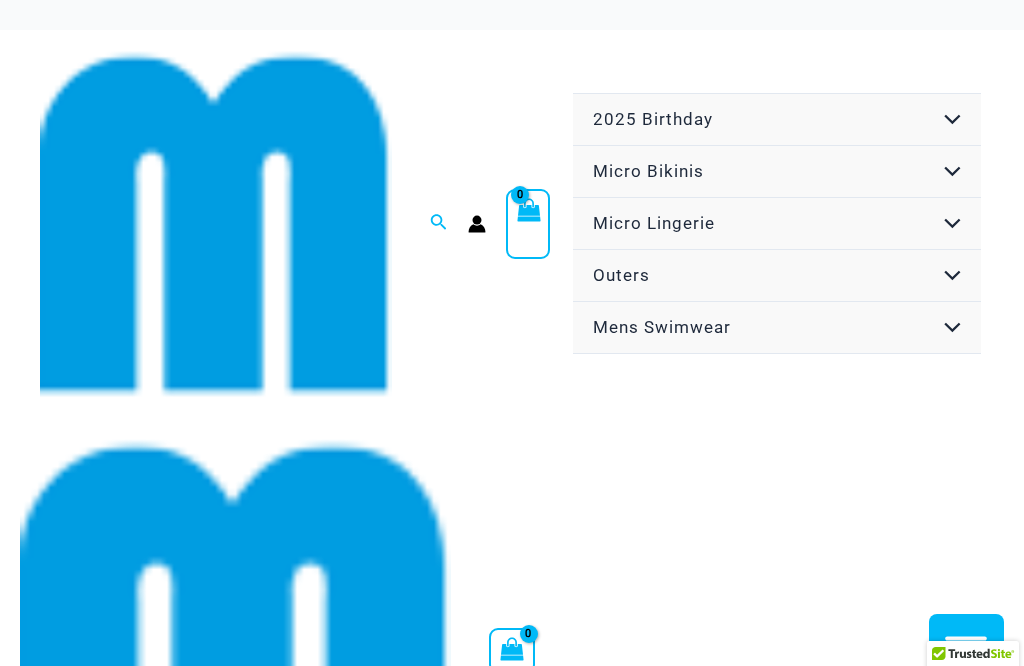 scroll, scrollTop: 0, scrollLeft: 0, axis: both 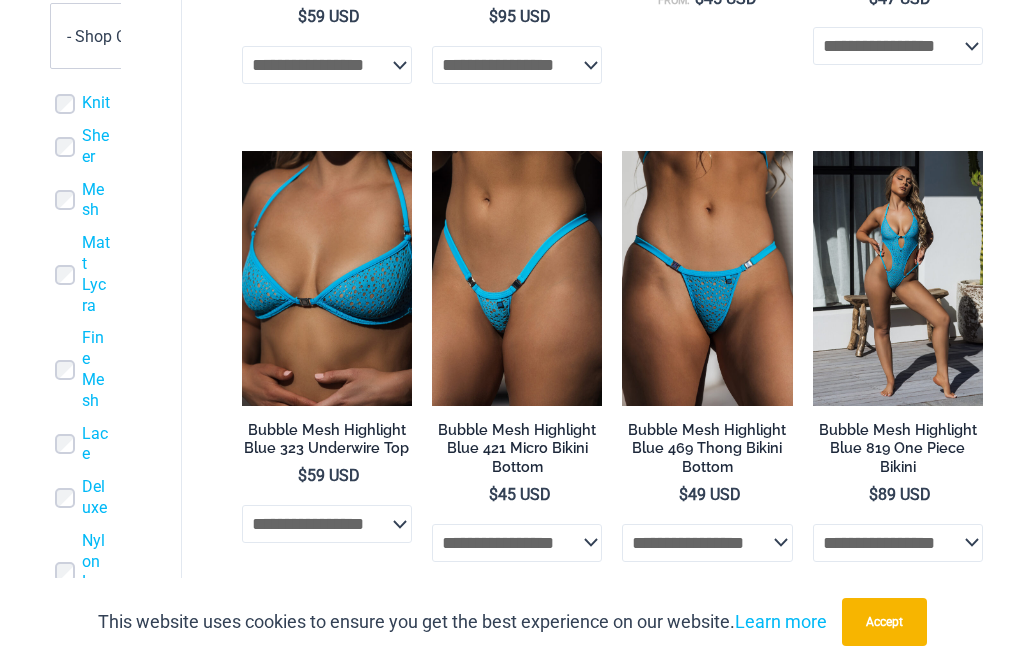 click at bounding box center [622, 151] 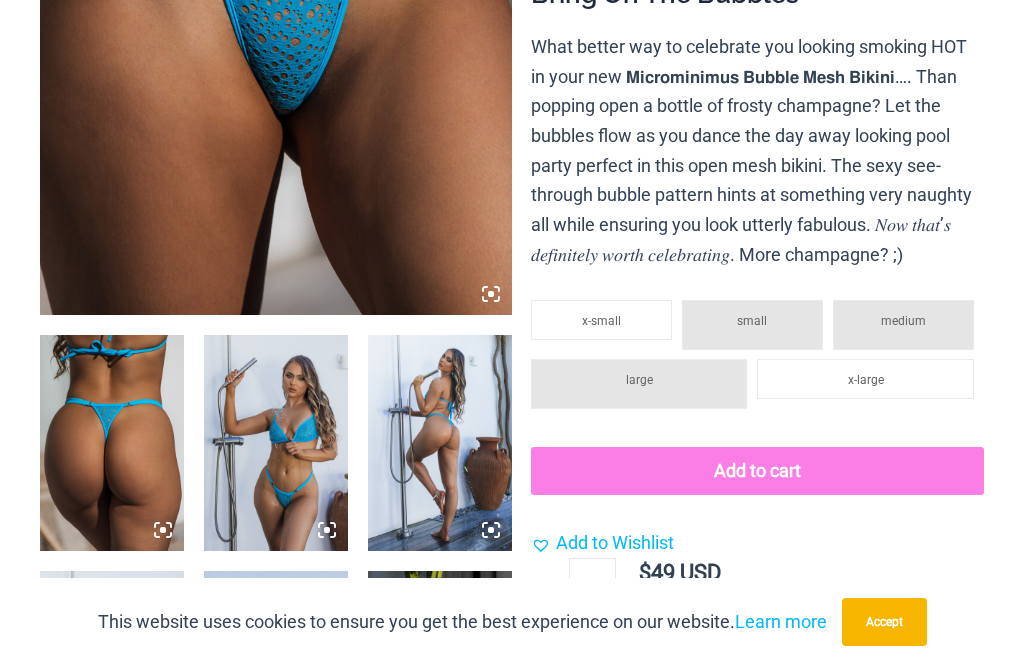scroll, scrollTop: 1128, scrollLeft: 0, axis: vertical 